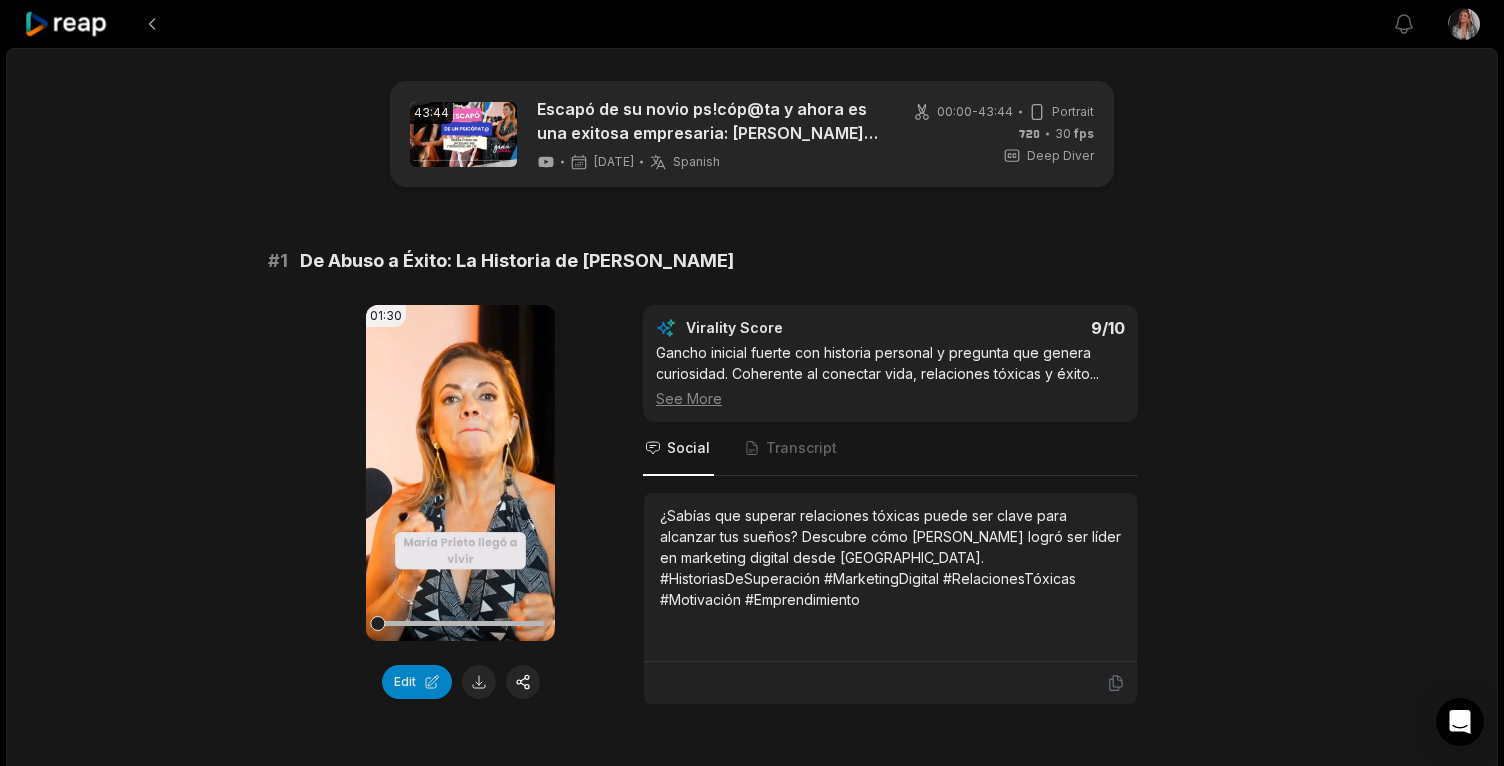 scroll, scrollTop: 692, scrollLeft: 0, axis: vertical 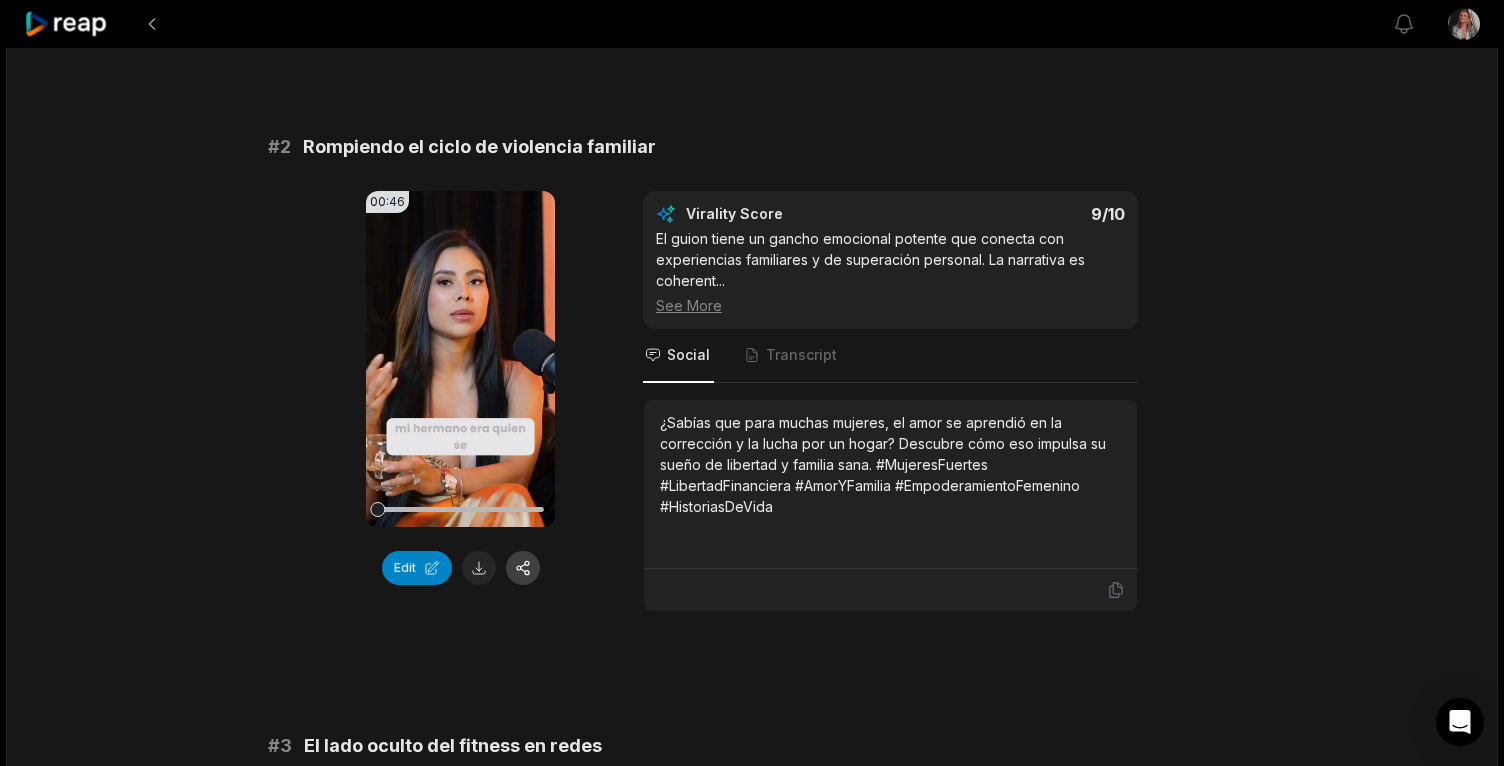 click at bounding box center (523, 568) 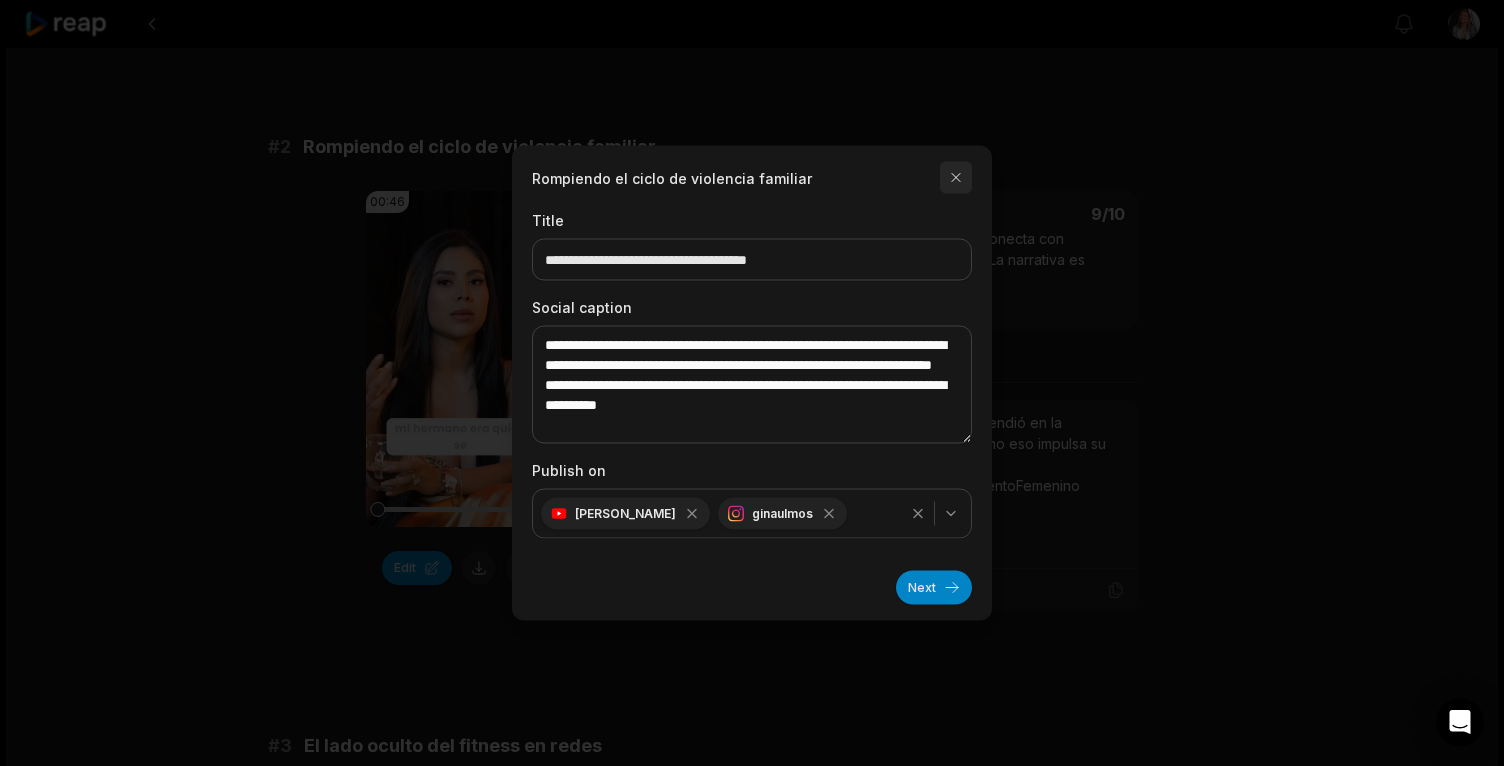 click at bounding box center [956, 178] 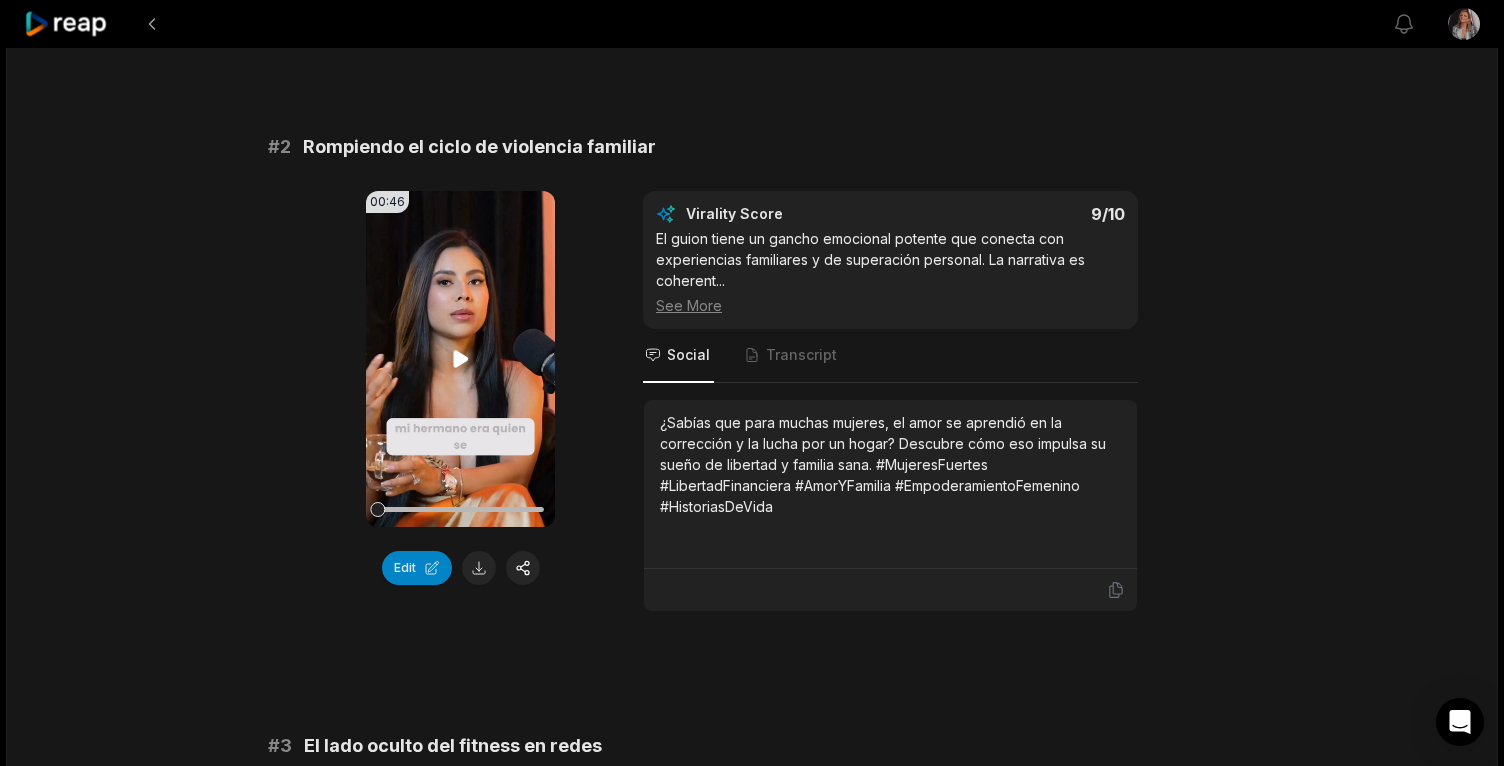click 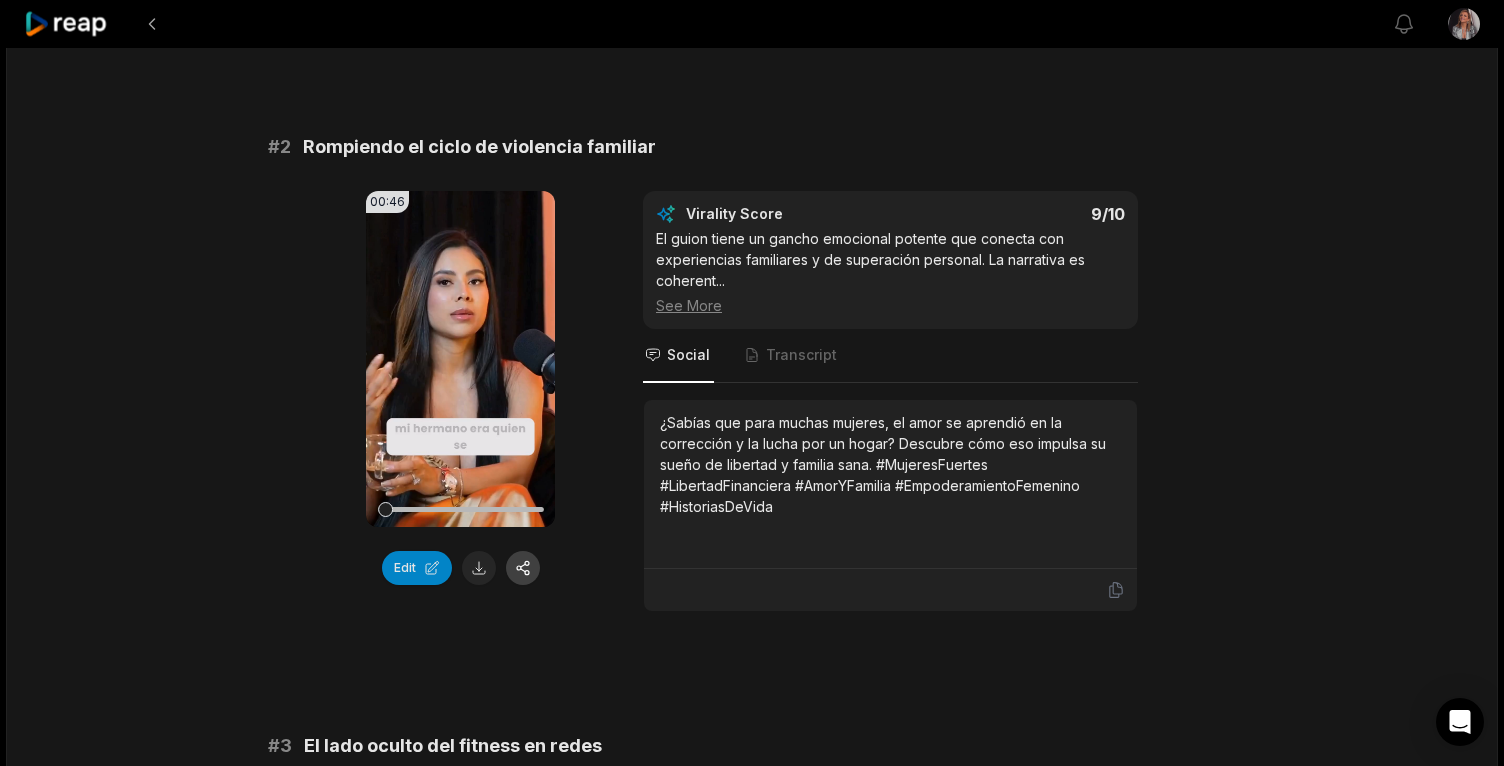 click at bounding box center [523, 568] 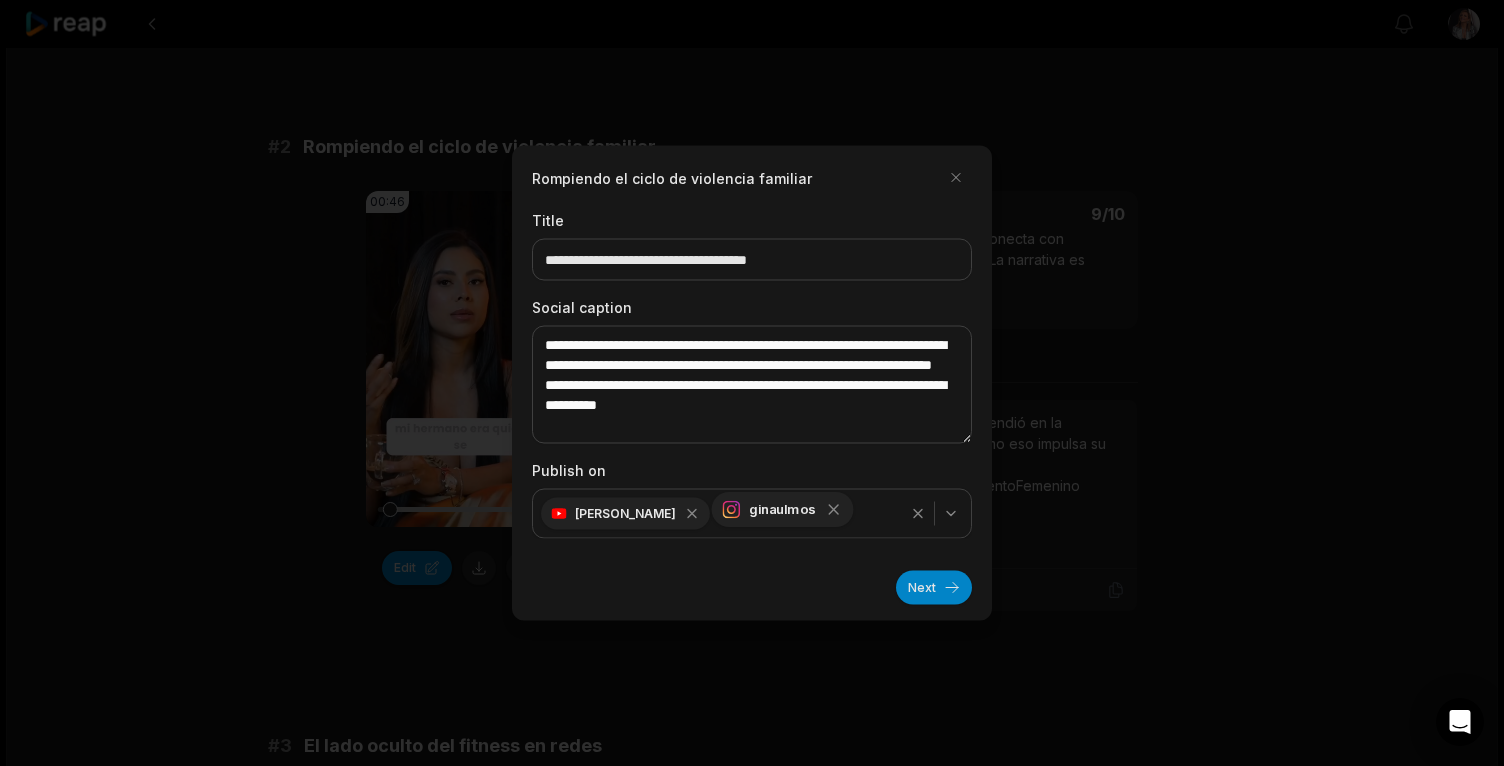 click 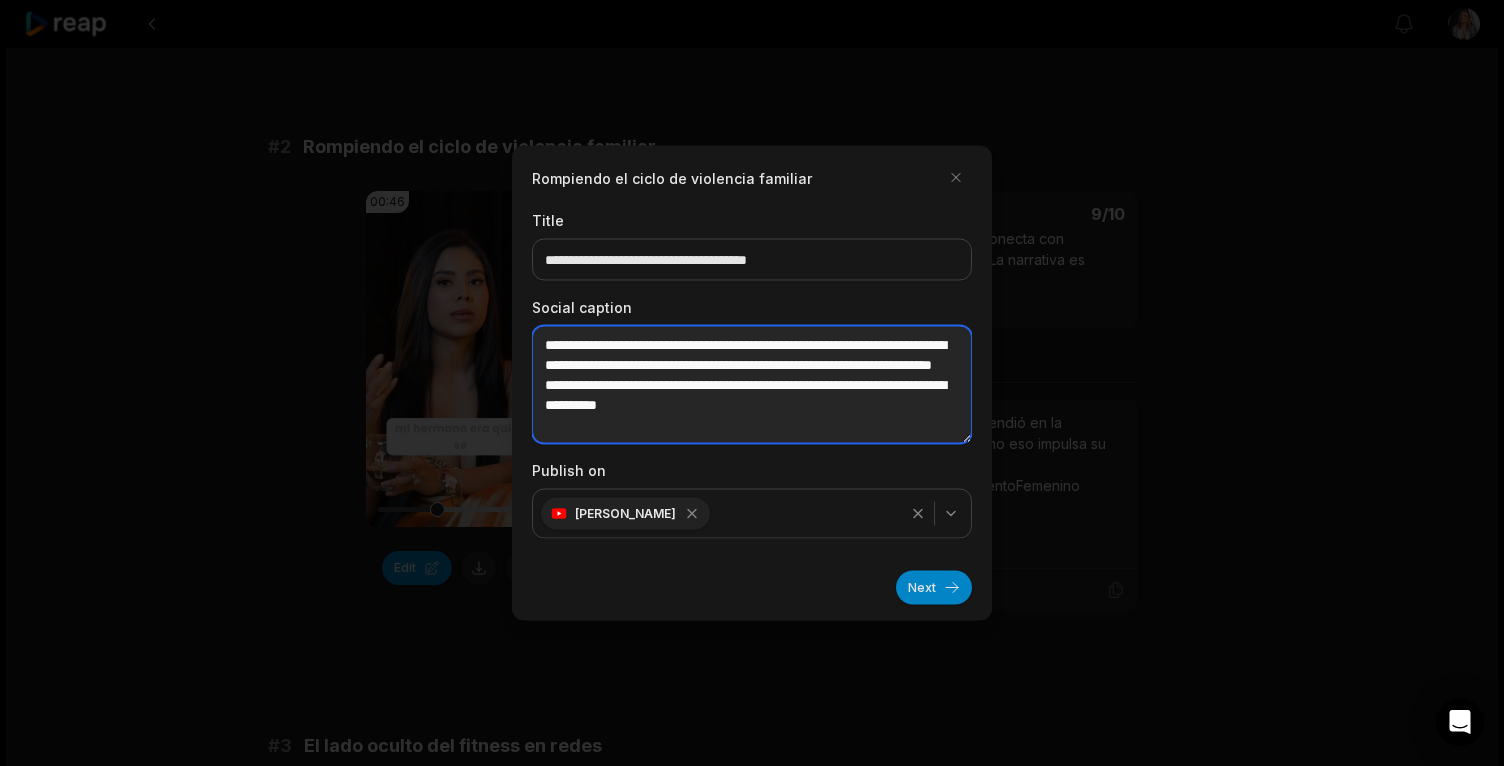 click on "**********" at bounding box center [752, 385] 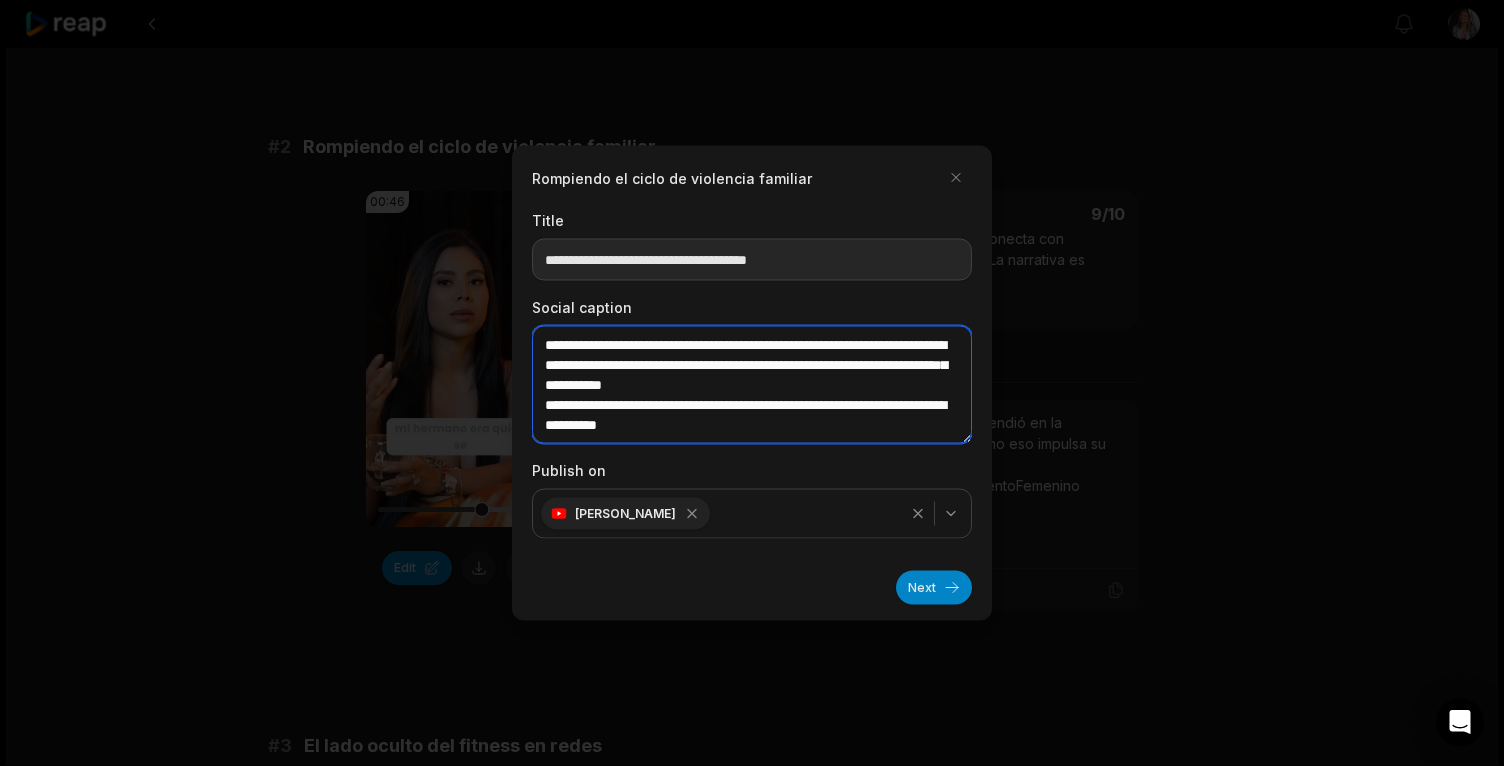 type on "**********" 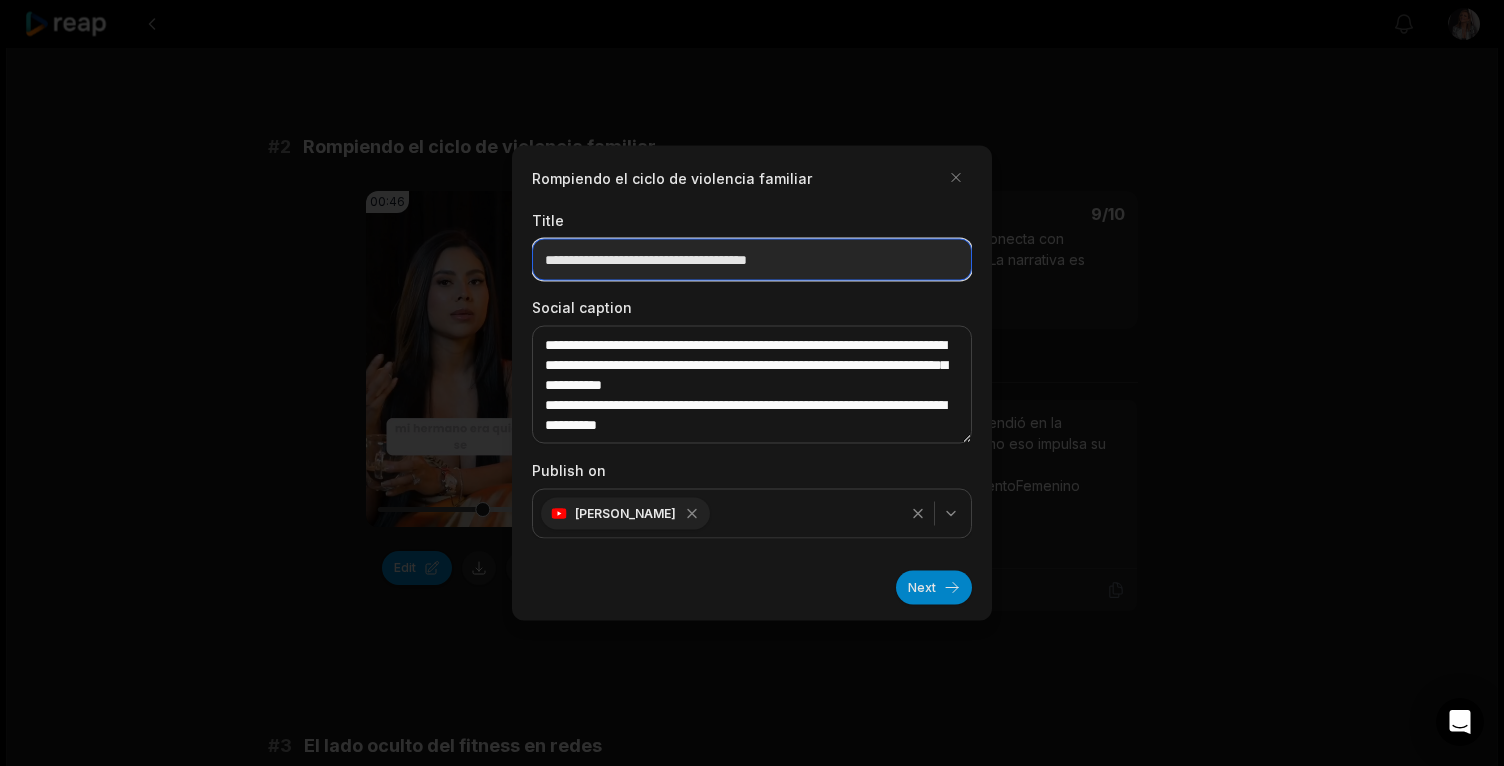 click on "**********" at bounding box center (752, 260) 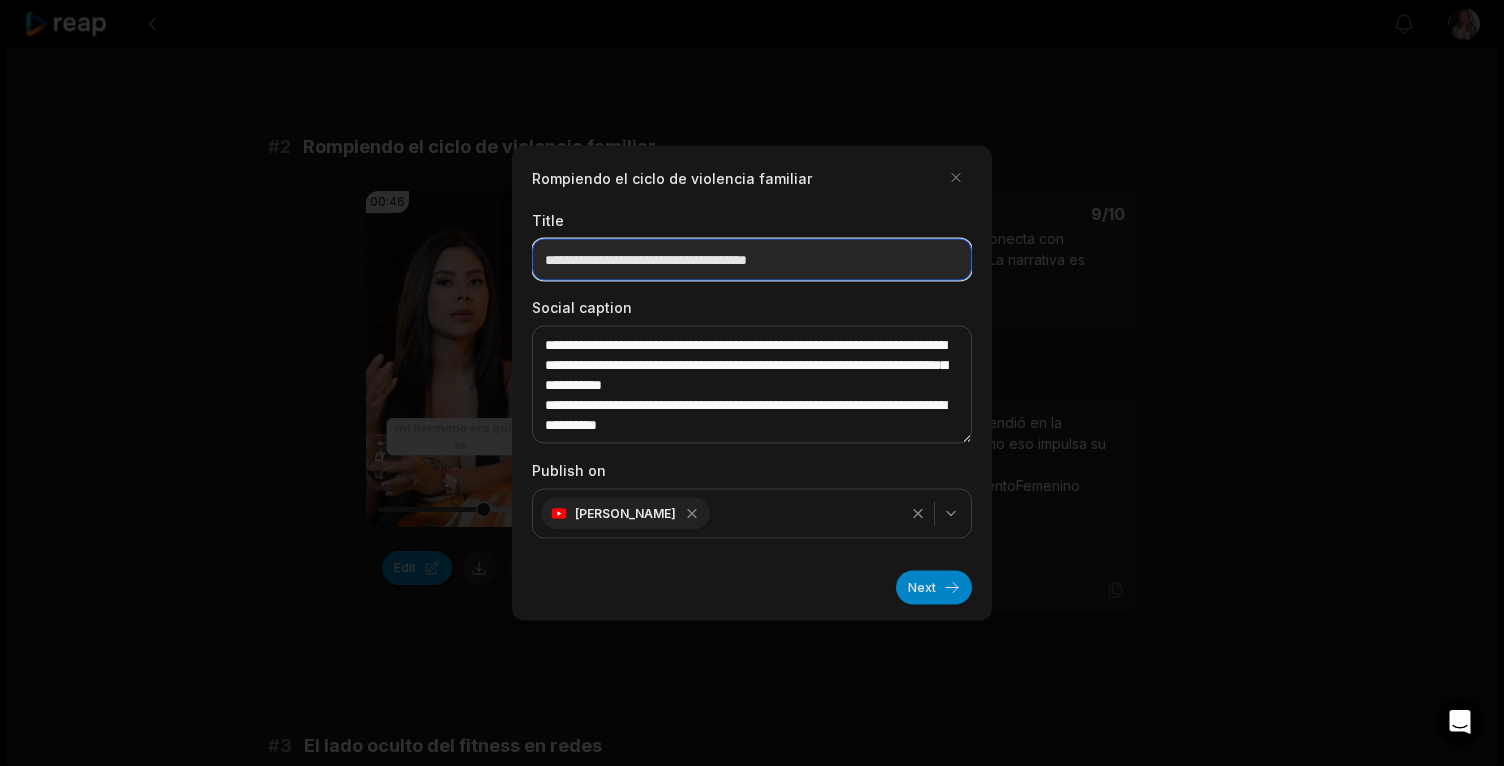click on "**********" at bounding box center (752, 260) 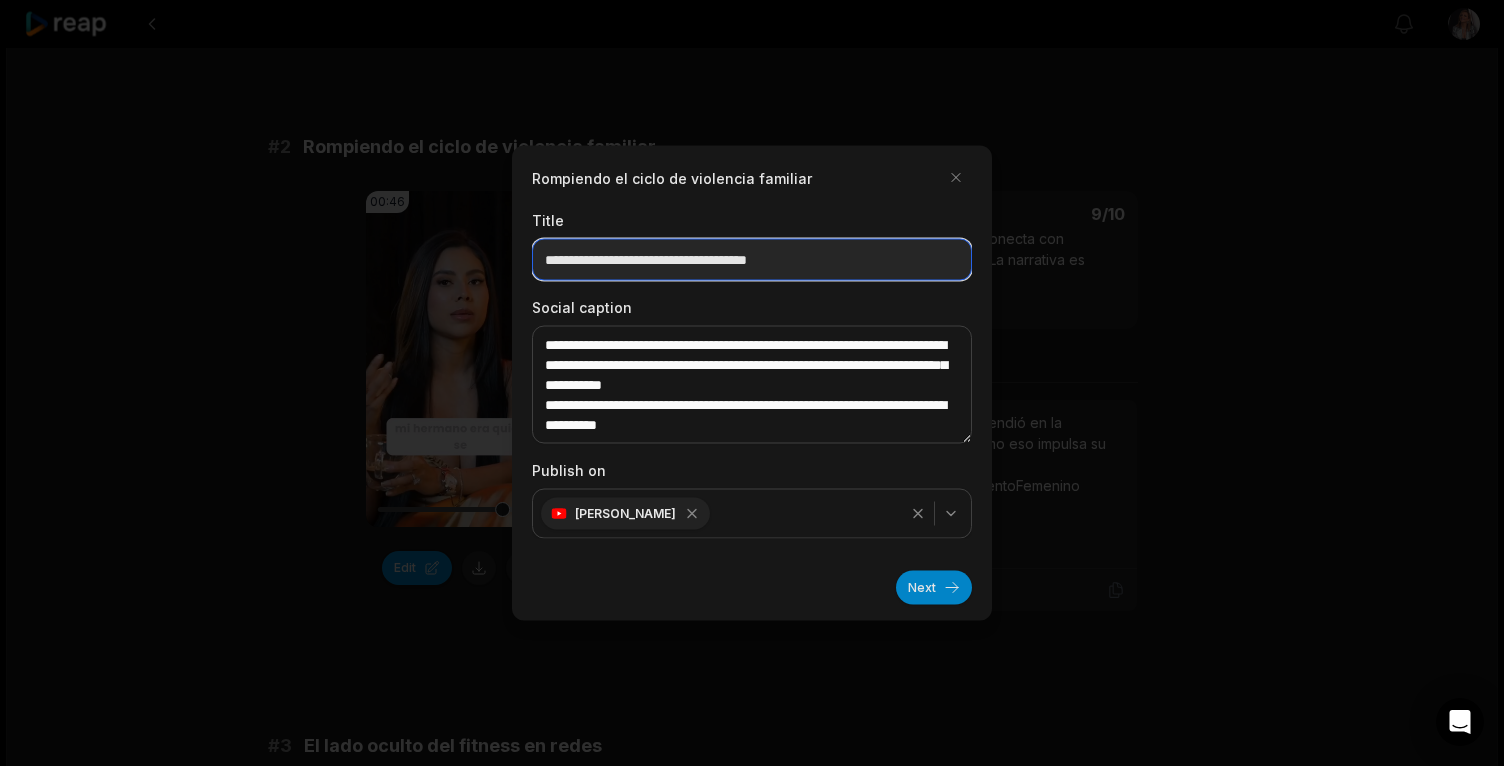 click on "**********" at bounding box center (752, 260) 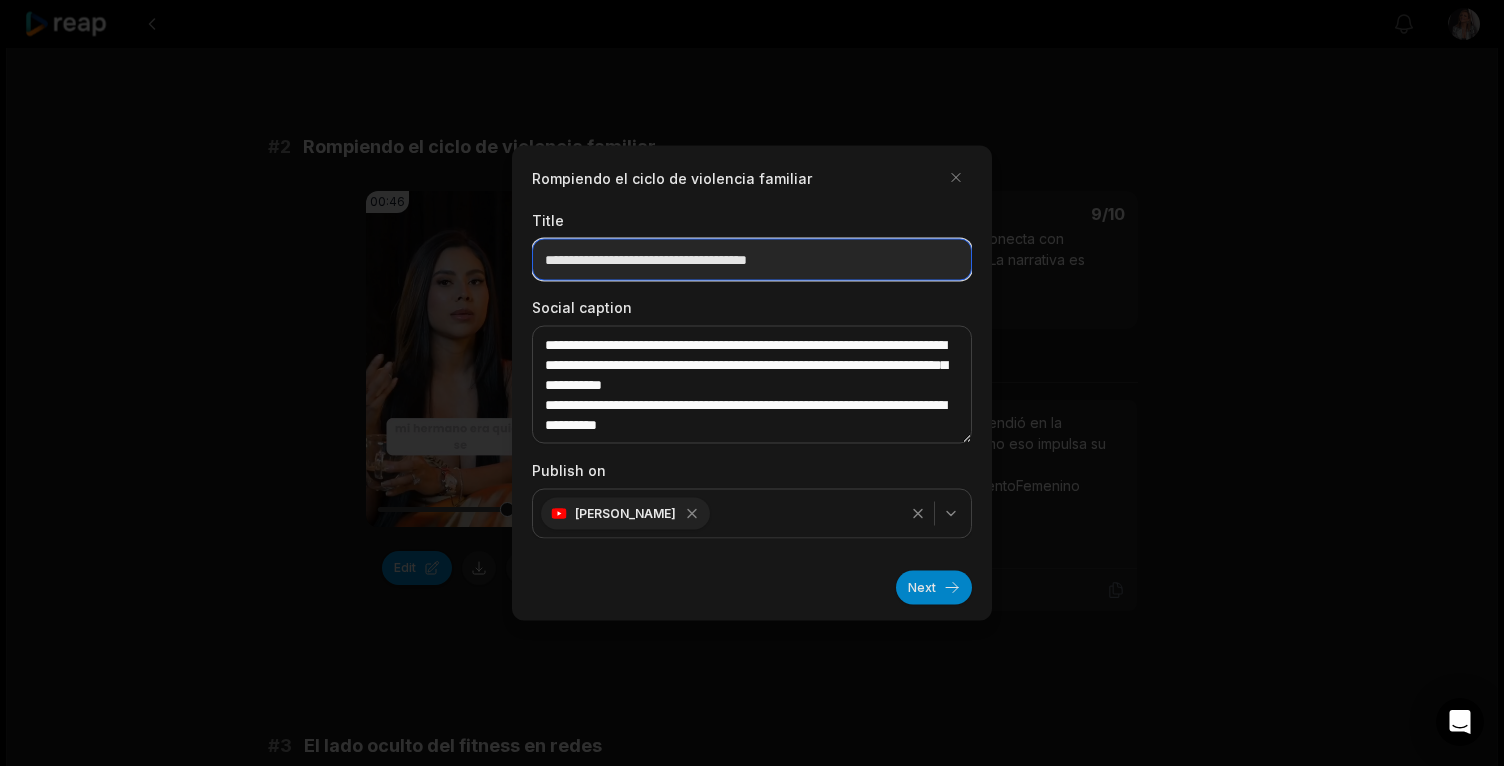 click on "**********" at bounding box center [752, 260] 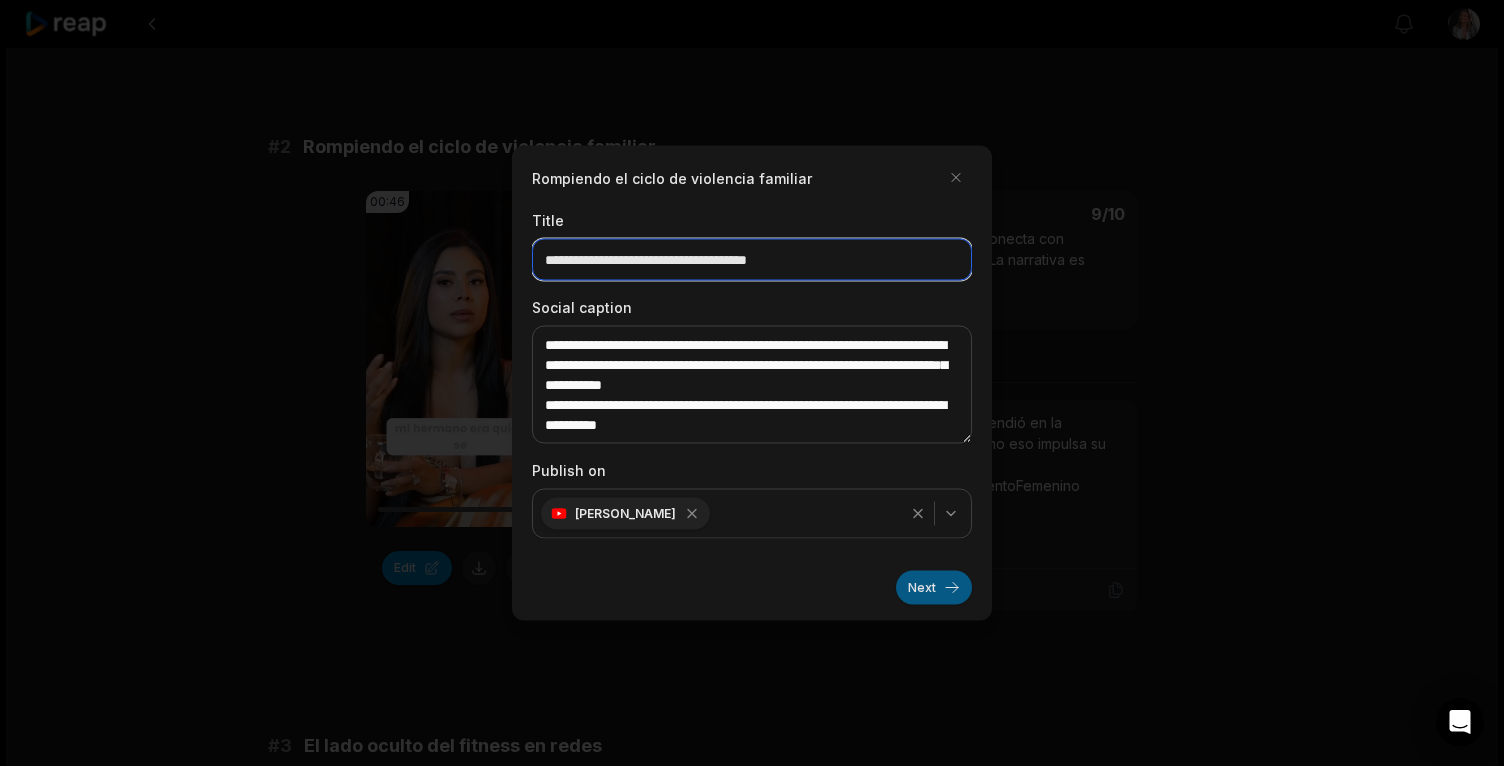 type on "**********" 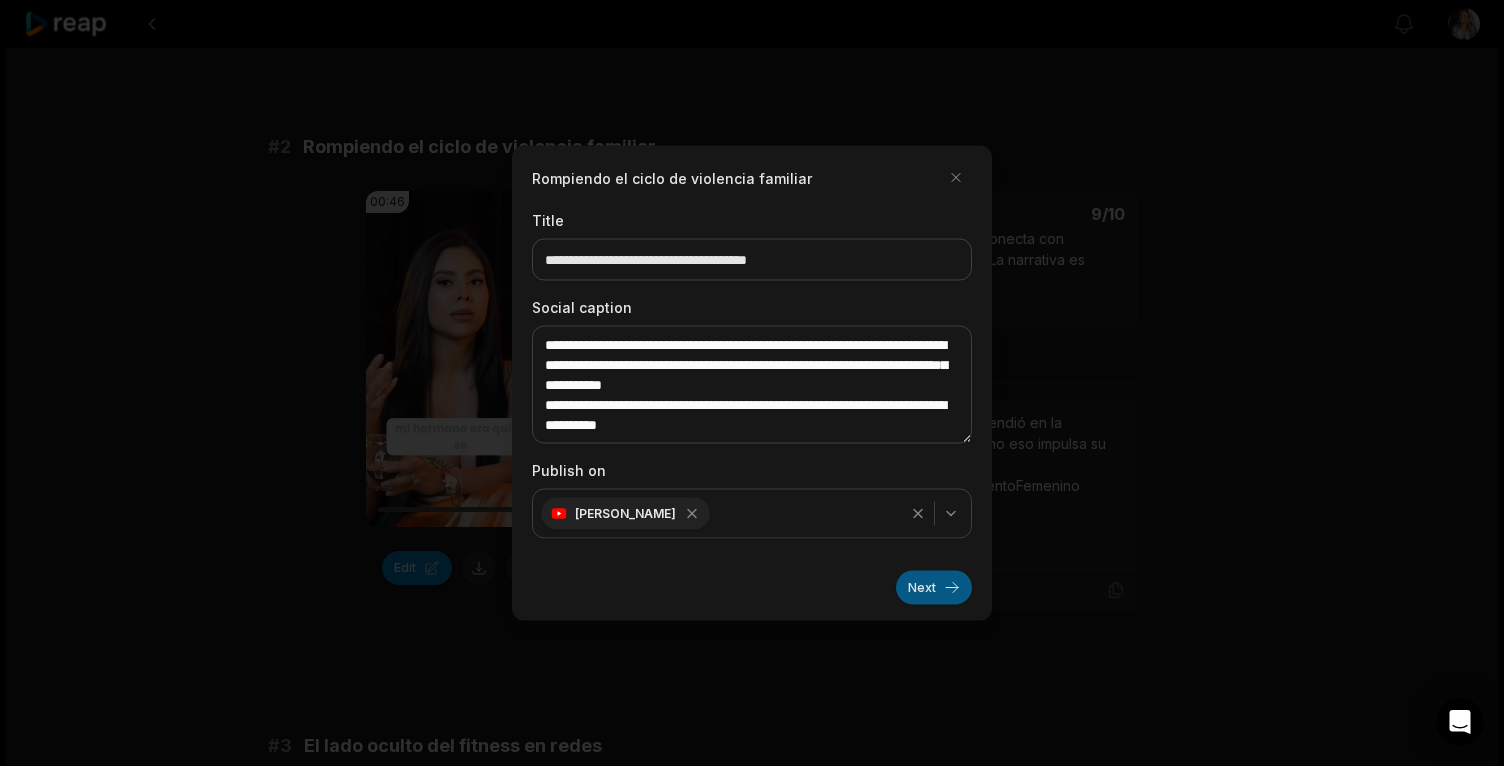 click on "Next" at bounding box center (934, 588) 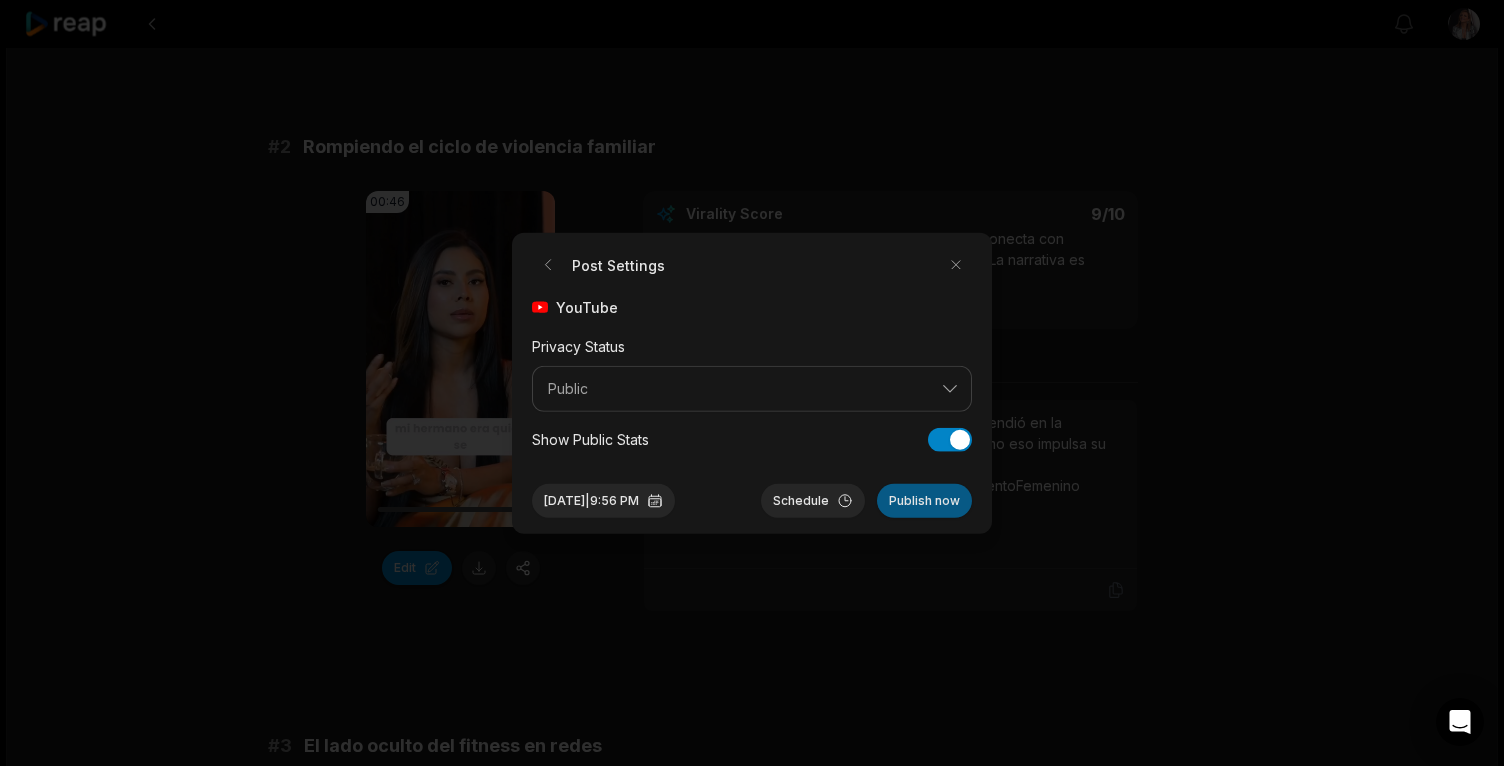 click on "Publish now" at bounding box center (924, 500) 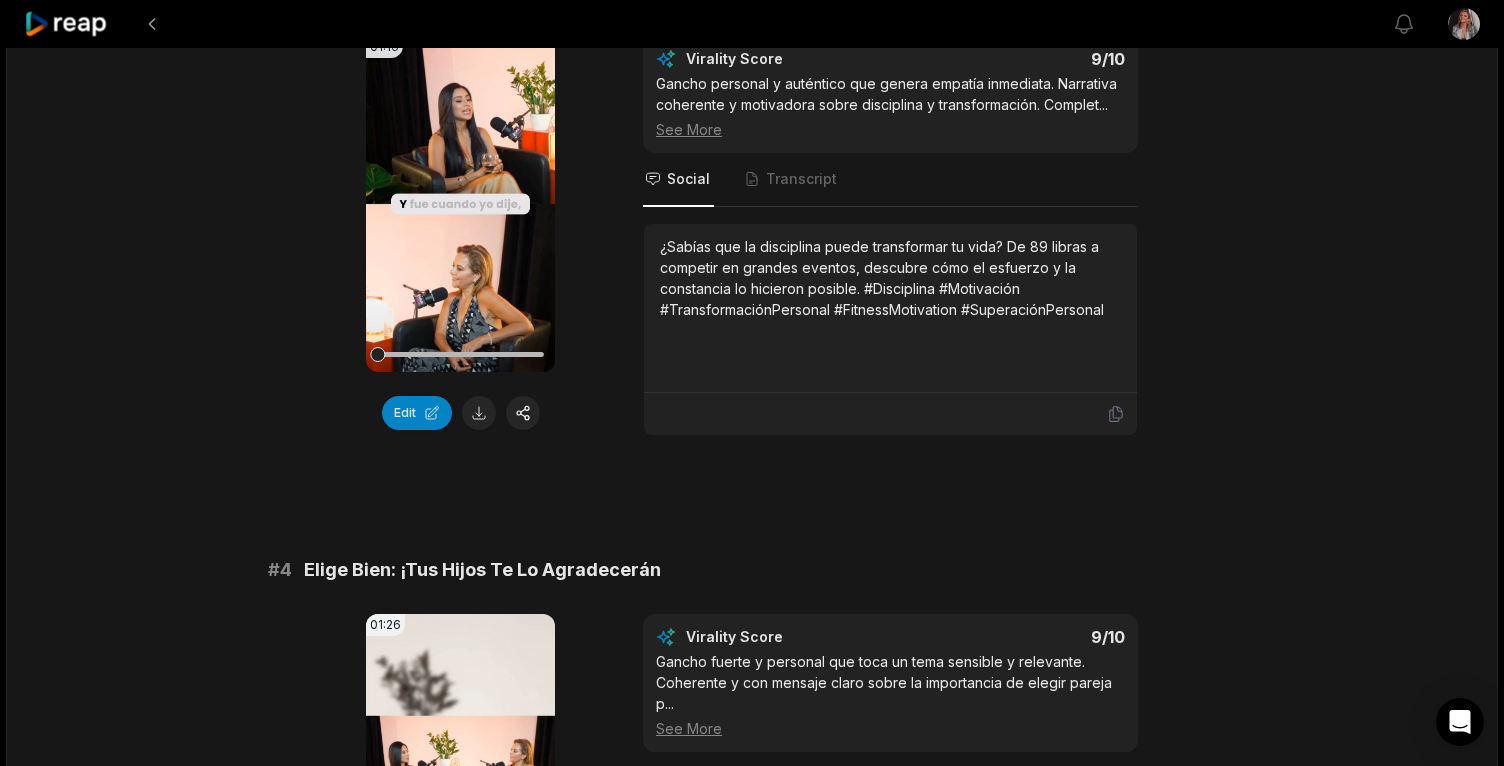 scroll, scrollTop: 1533, scrollLeft: 0, axis: vertical 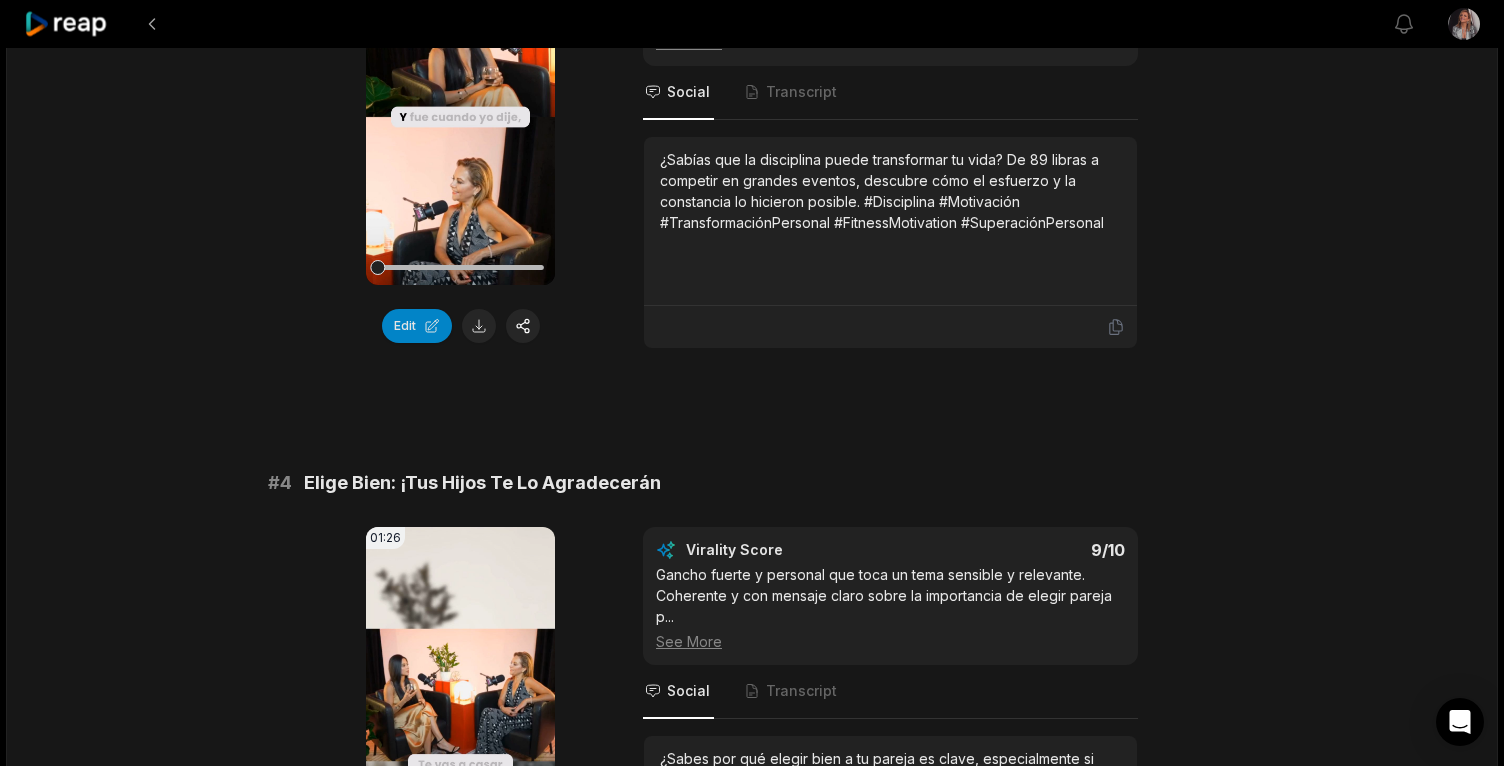click 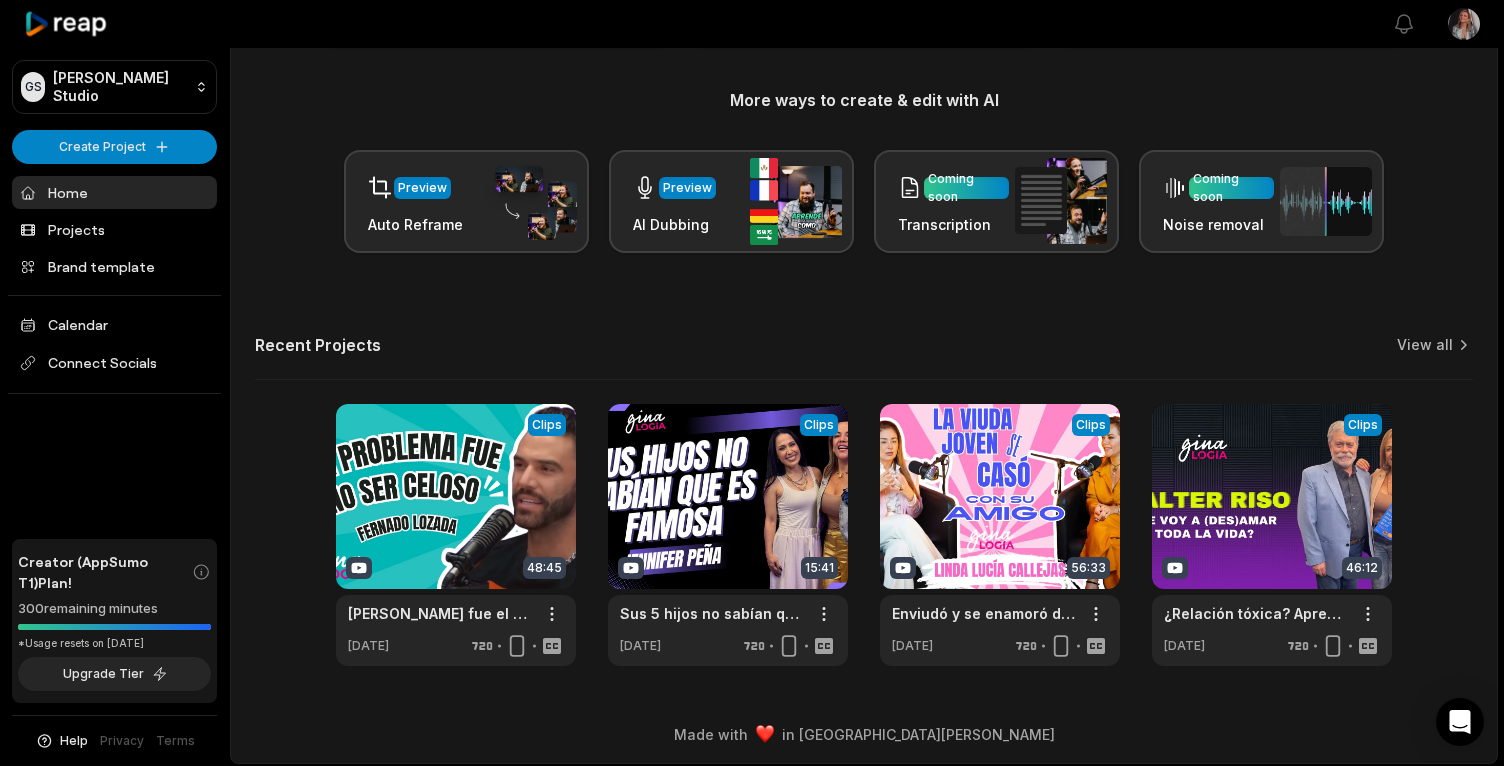 scroll, scrollTop: 232, scrollLeft: 0, axis: vertical 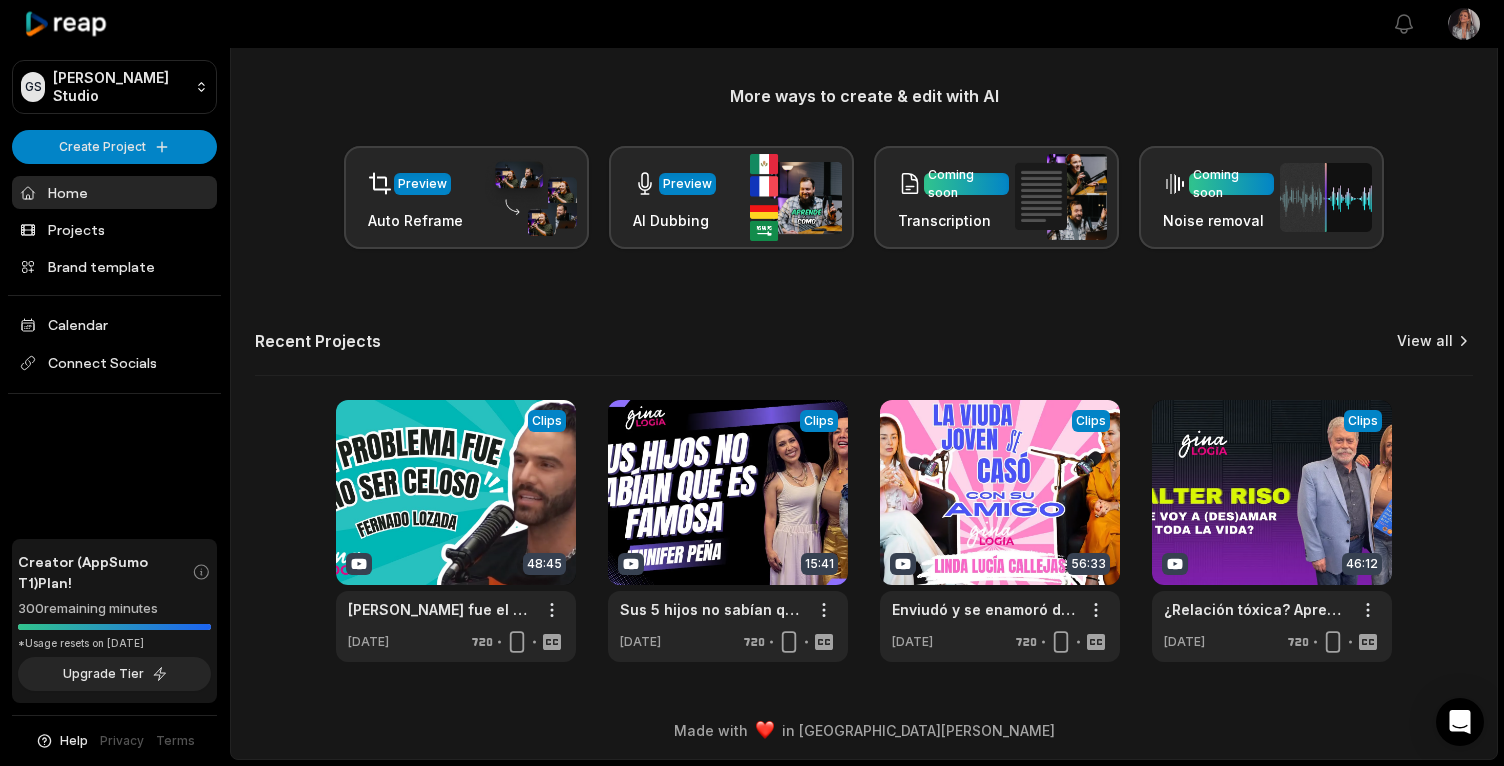 click on "View all" at bounding box center (1425, 341) 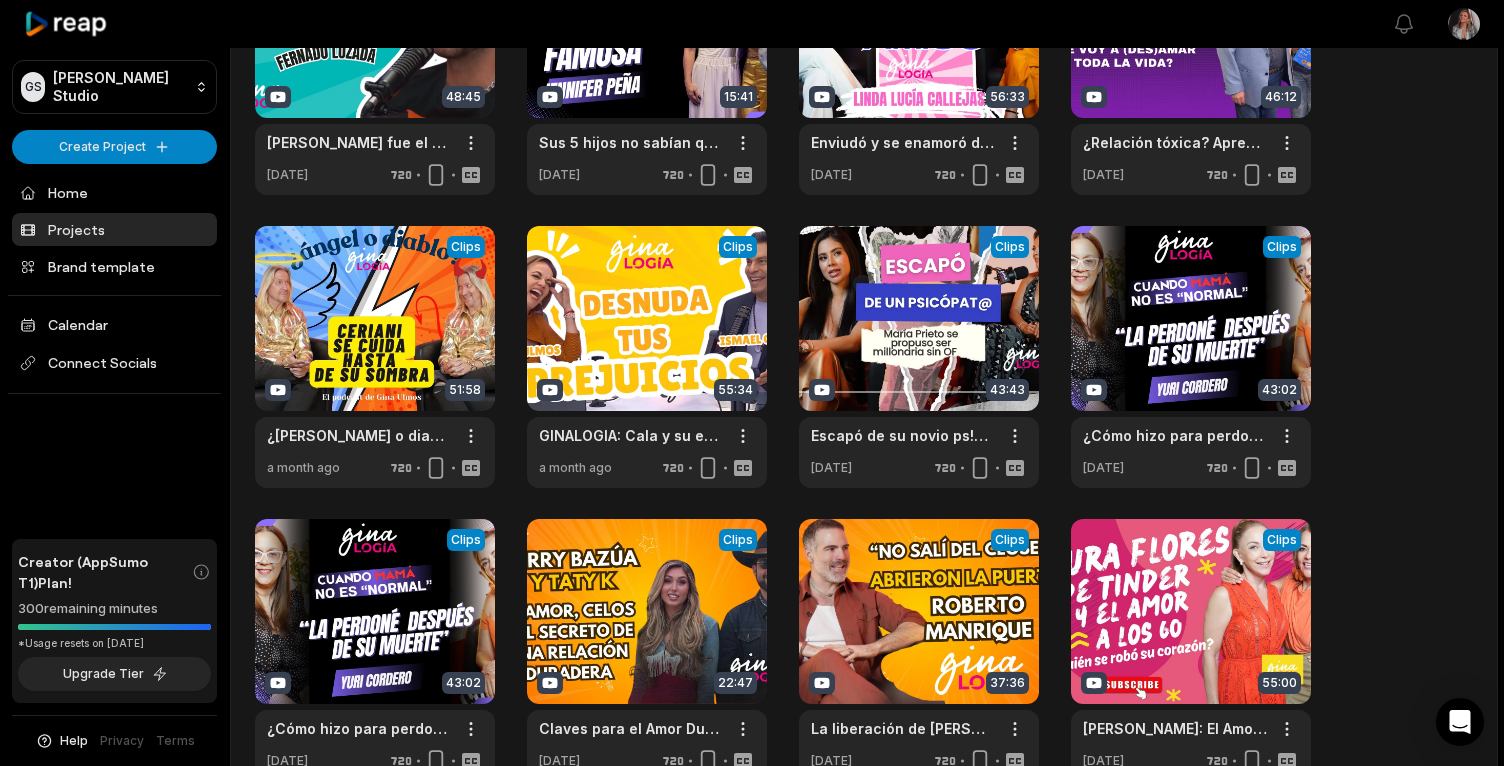 scroll, scrollTop: 351, scrollLeft: 0, axis: vertical 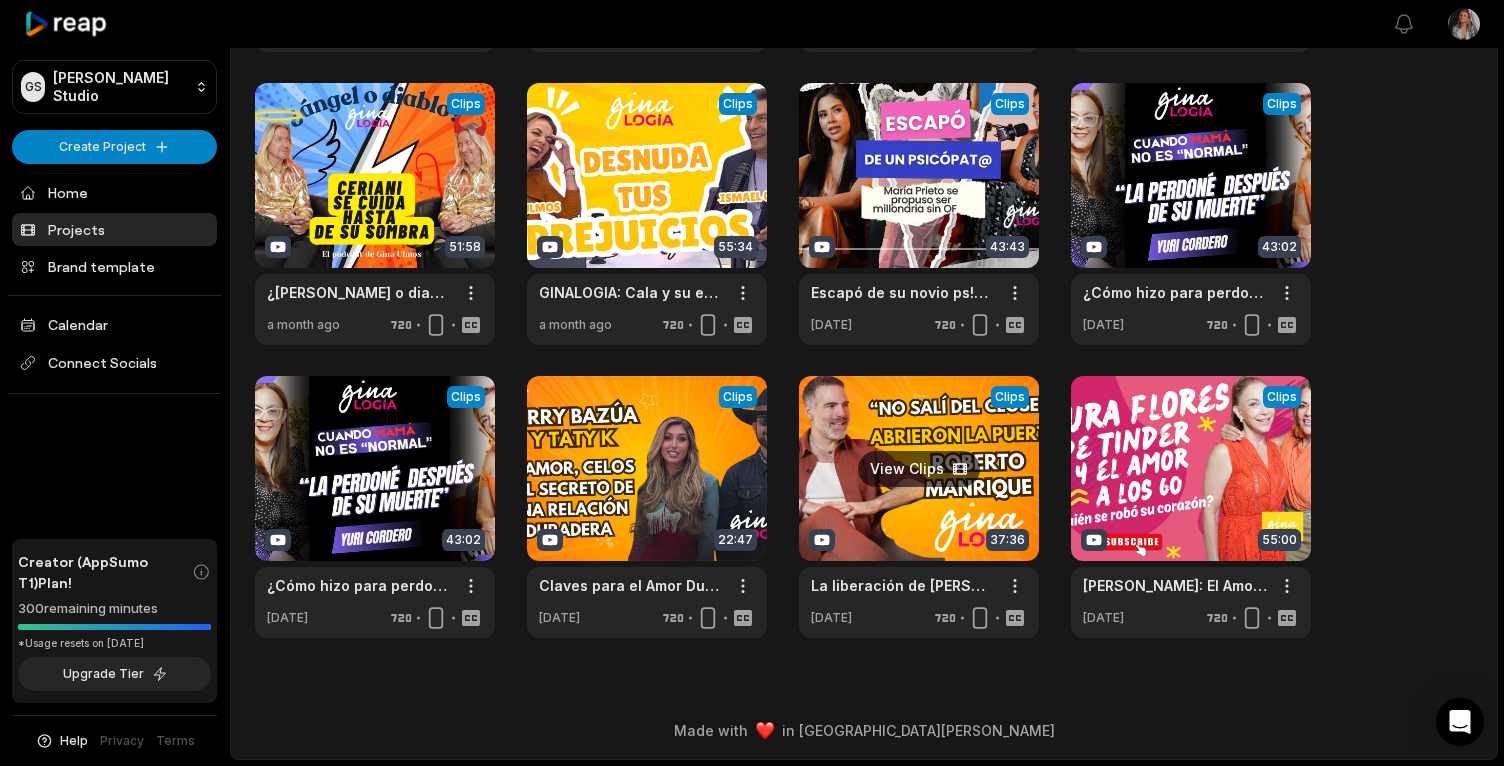 click at bounding box center [919, 507] 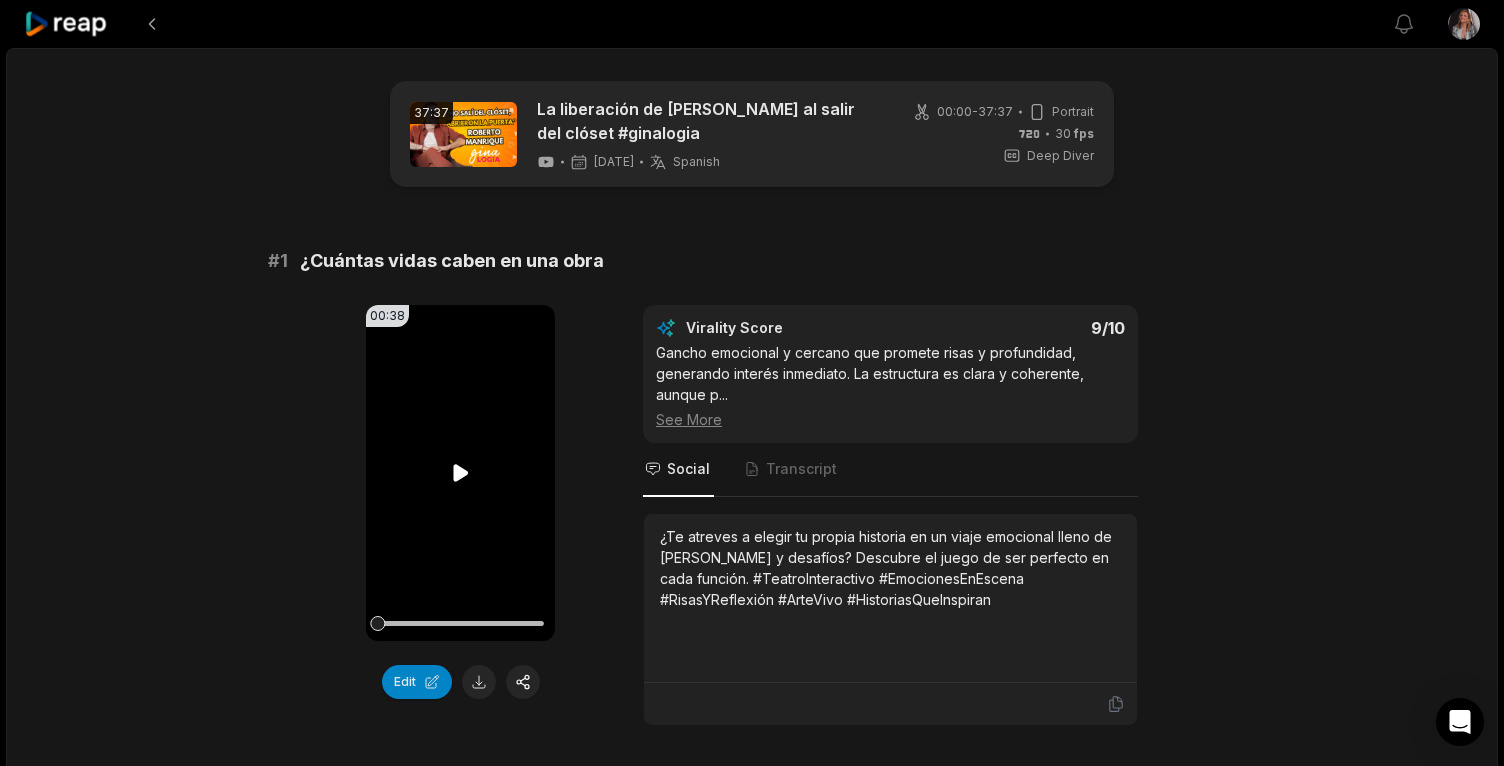 click 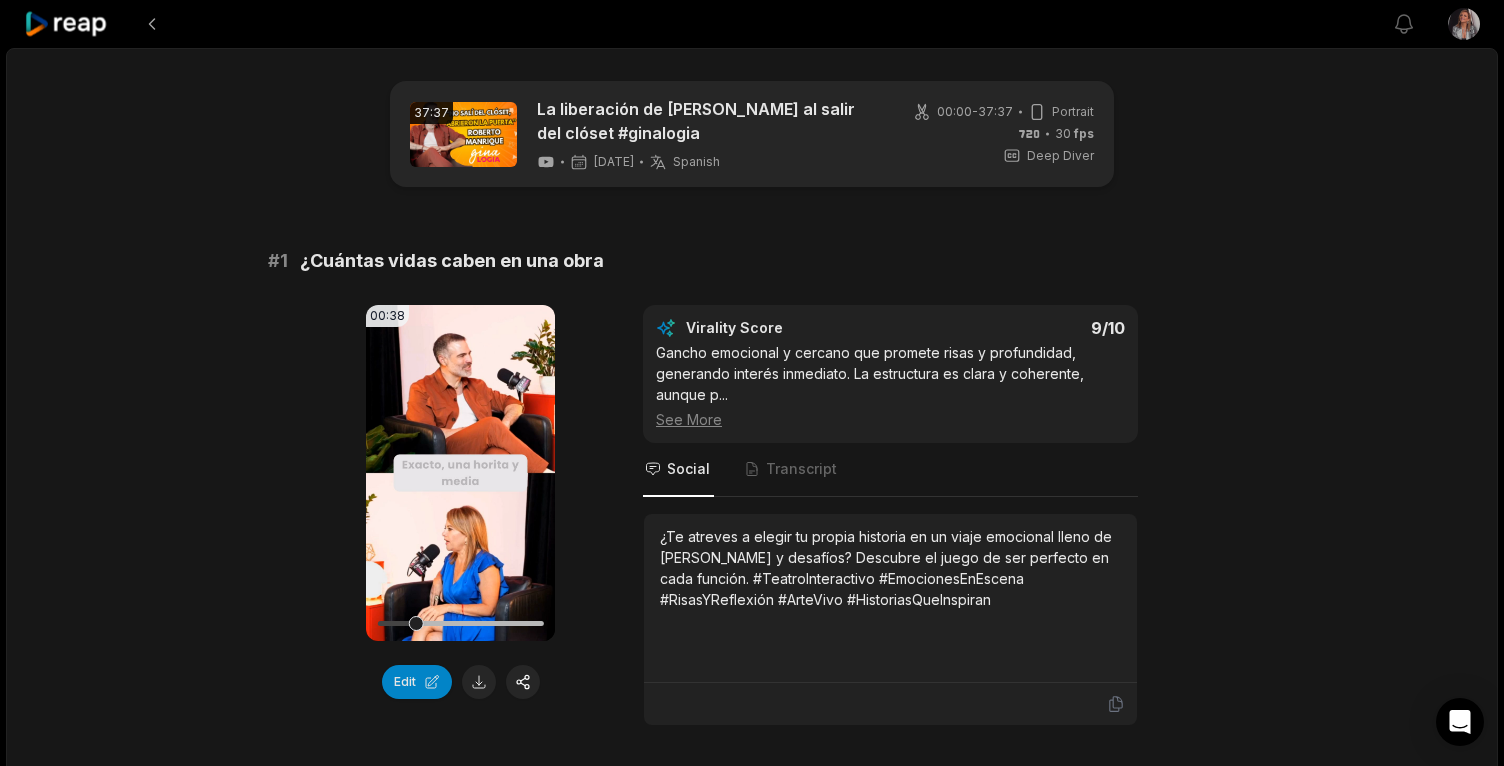 scroll, scrollTop: 0, scrollLeft: 0, axis: both 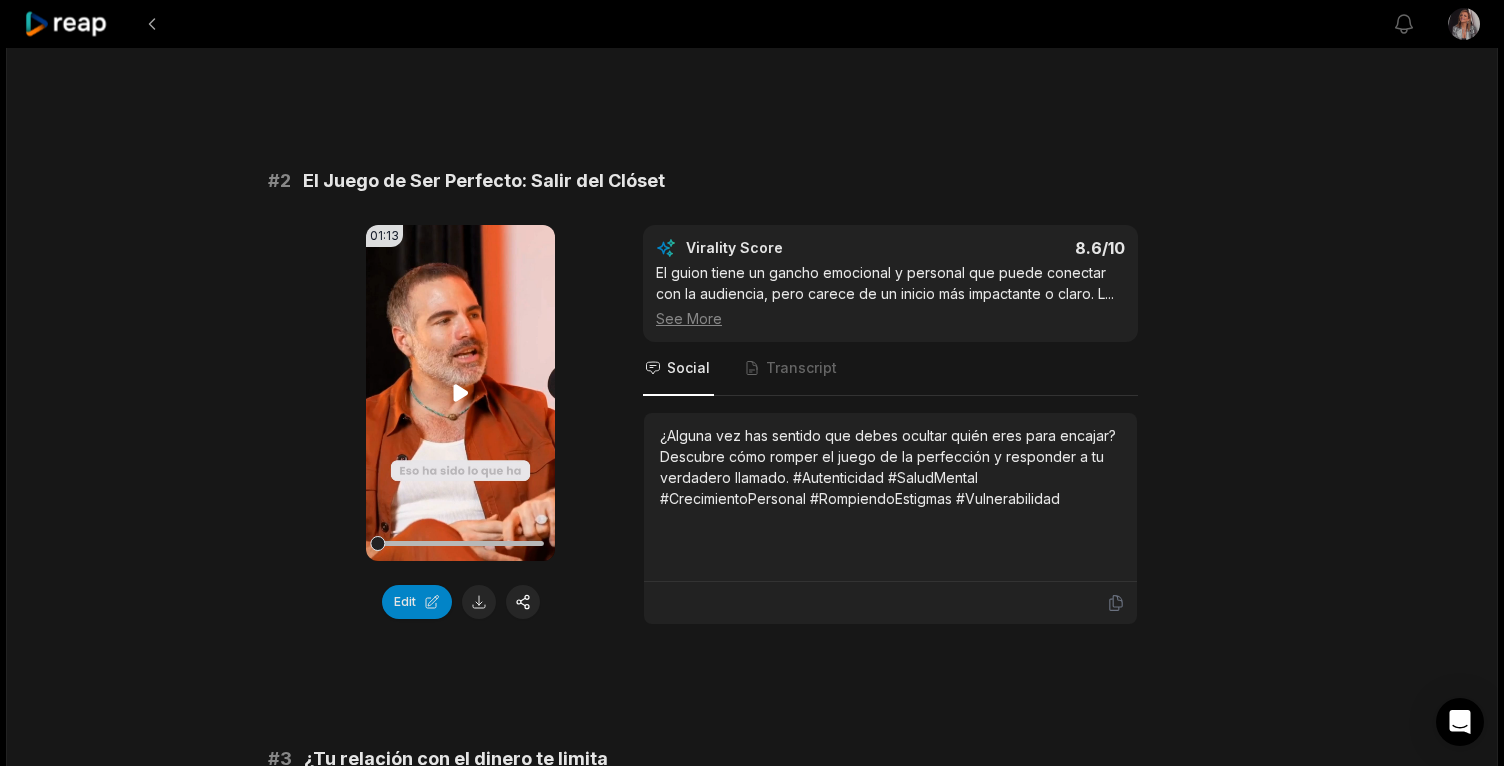 click 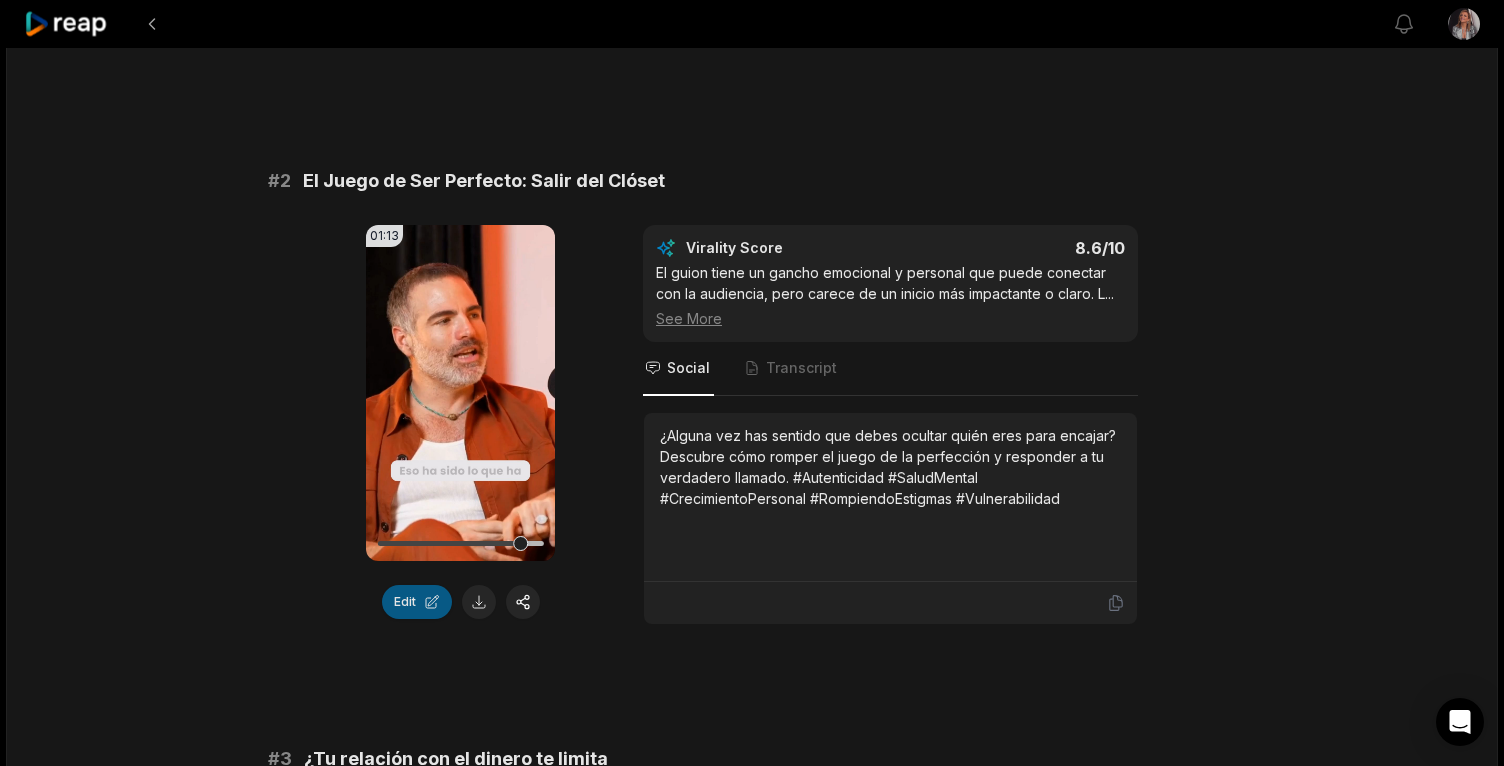 click on "Edit" at bounding box center [417, 602] 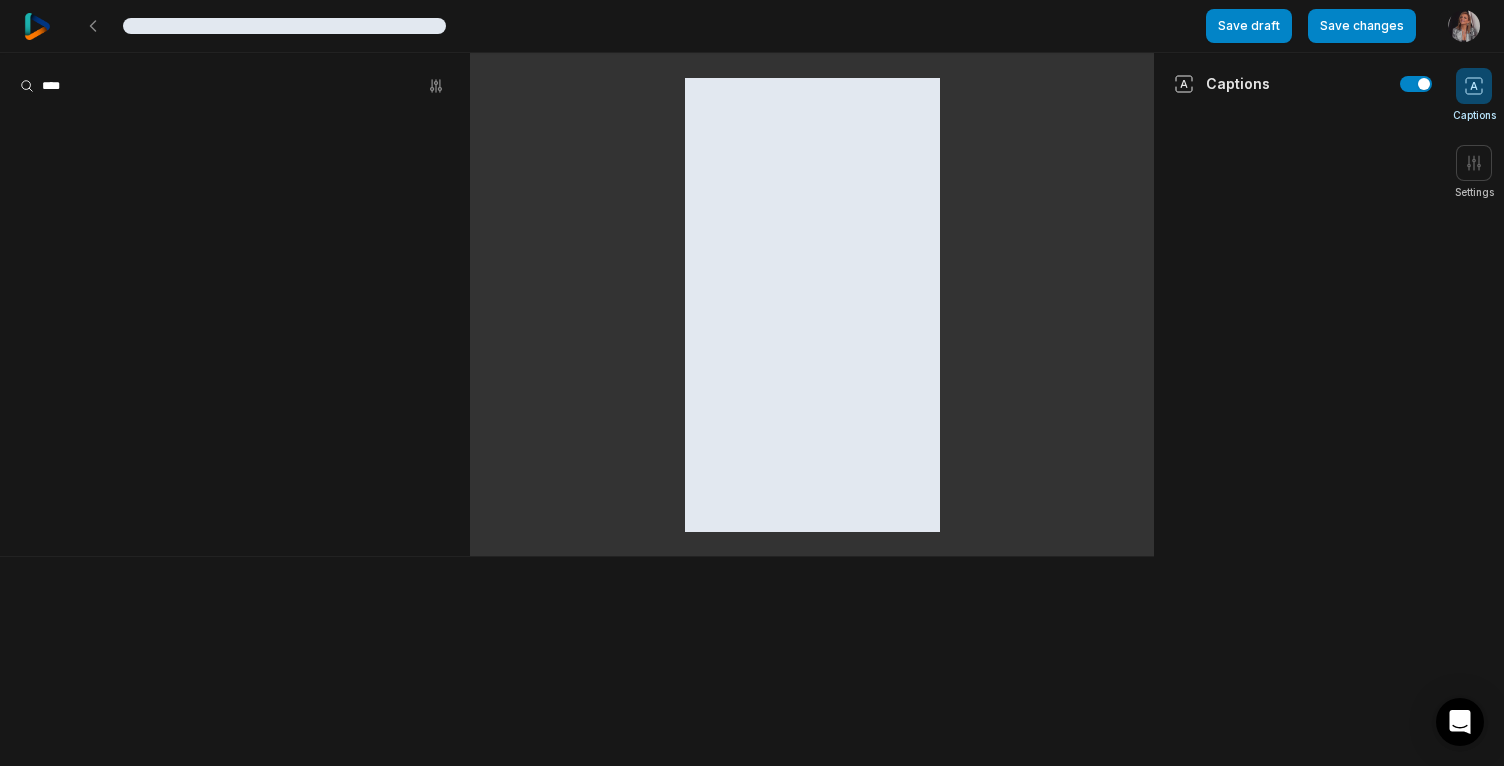scroll, scrollTop: 0, scrollLeft: 0, axis: both 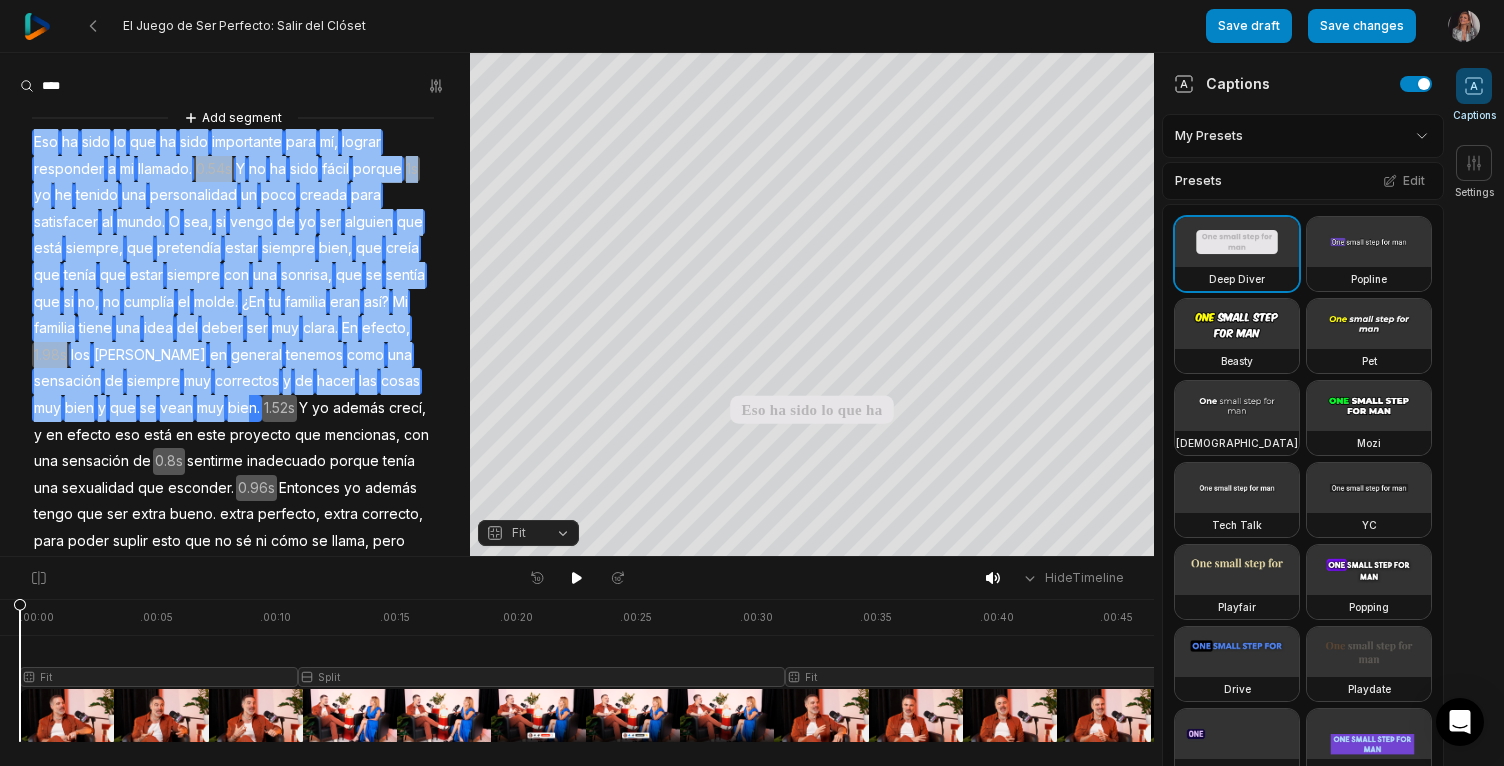 drag, startPoint x: 247, startPoint y: 257, endPoint x: 36, endPoint y: 142, distance: 240.30397 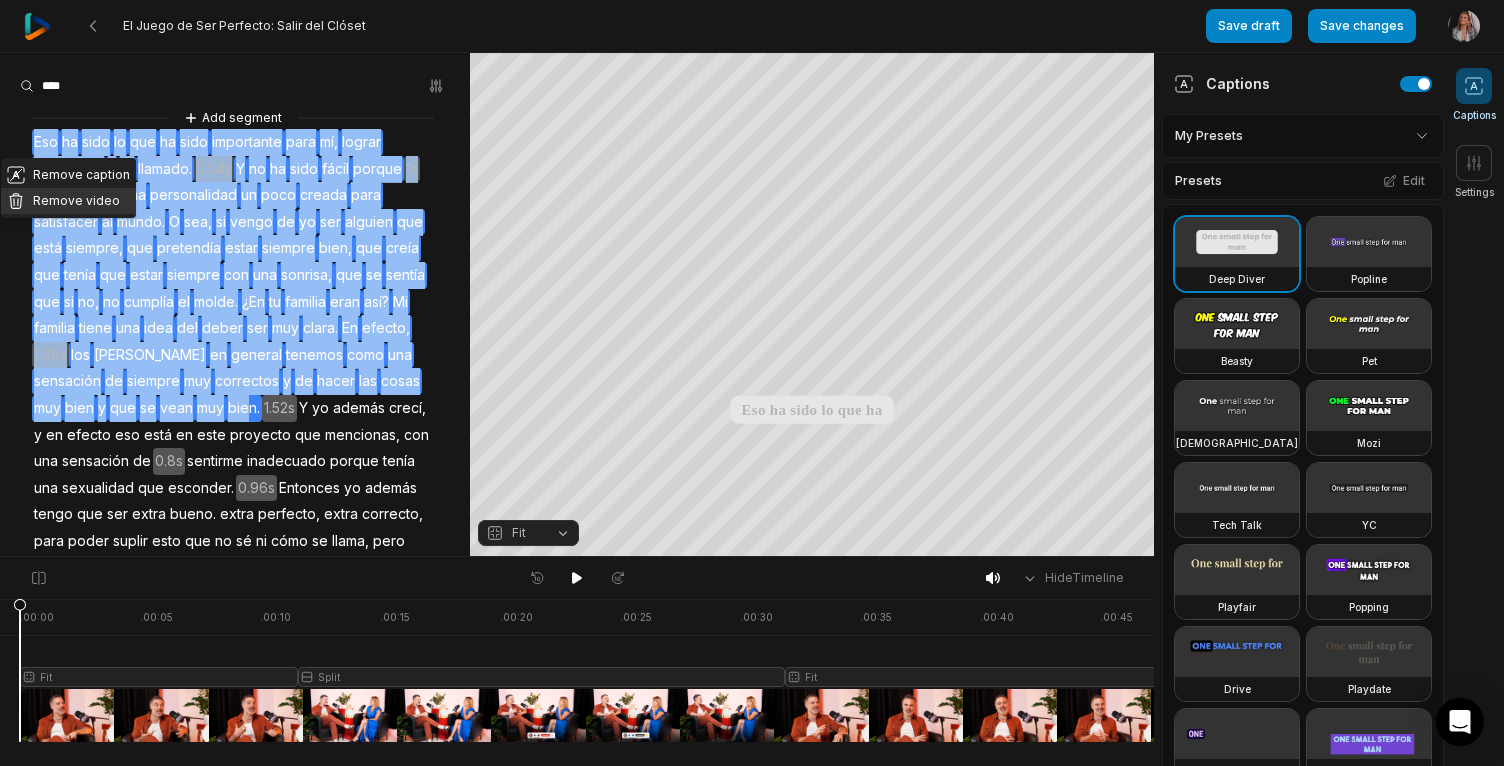 click on "Remove video" at bounding box center (68, 201) 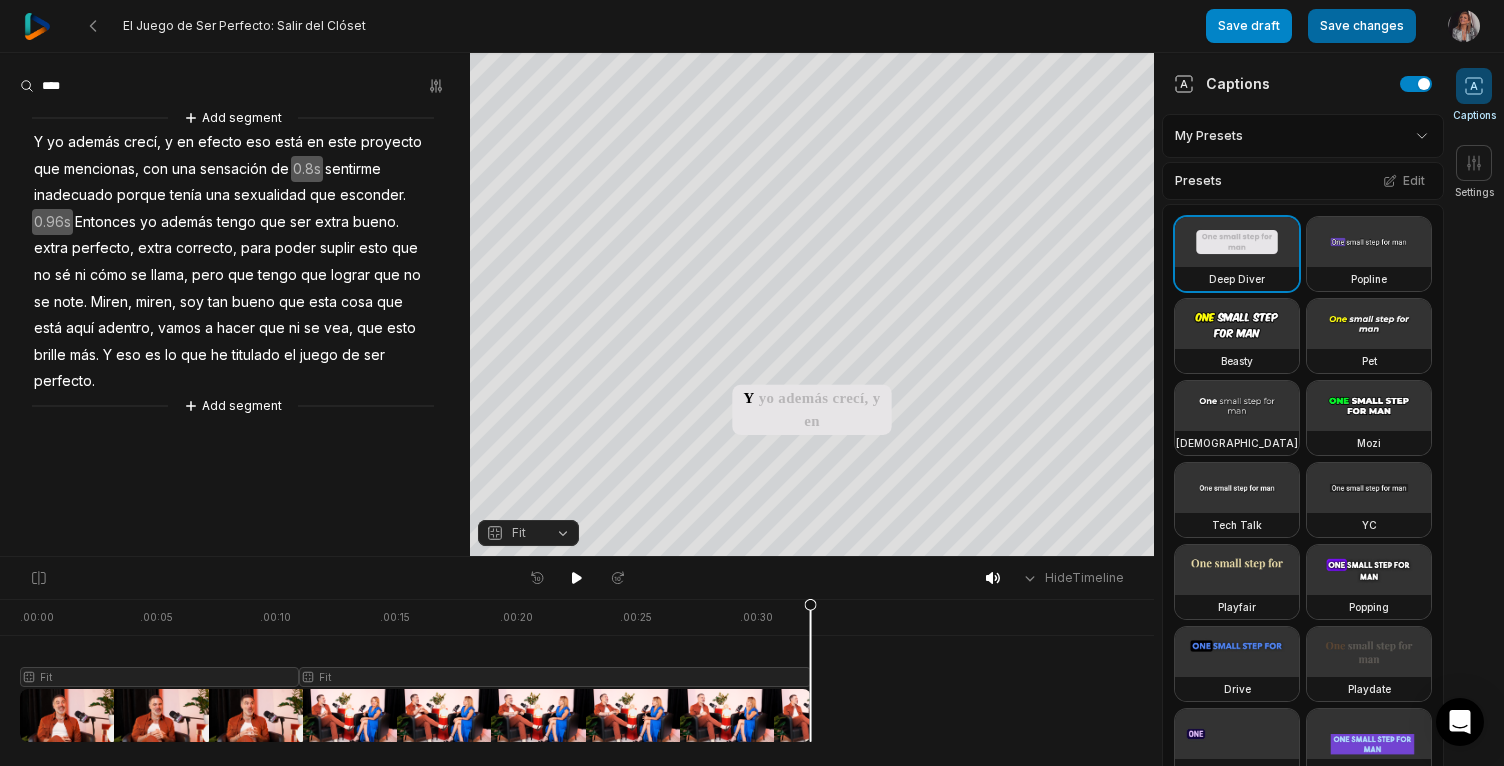 click on "Save changes" at bounding box center (1362, 26) 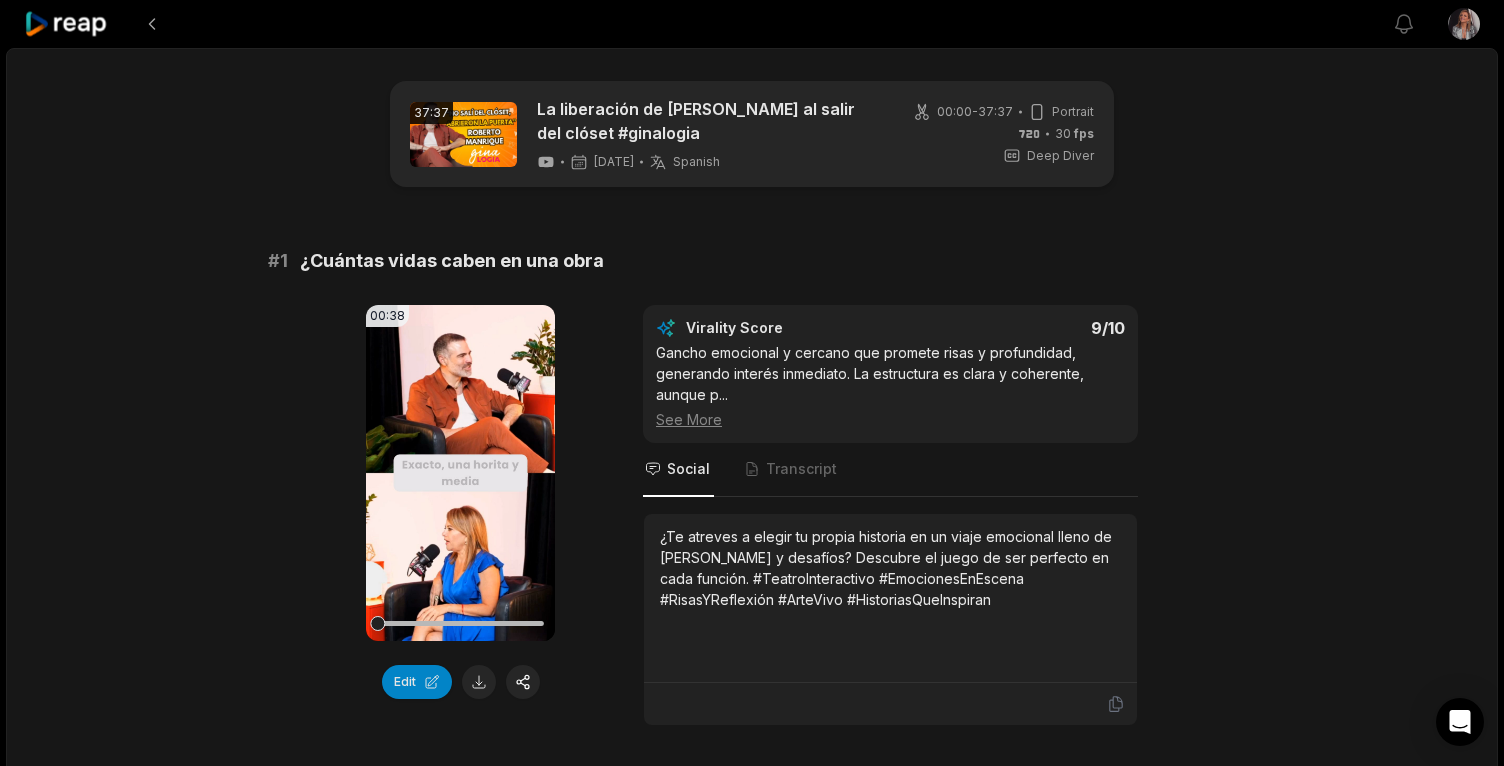 scroll, scrollTop: 1283, scrollLeft: 0, axis: vertical 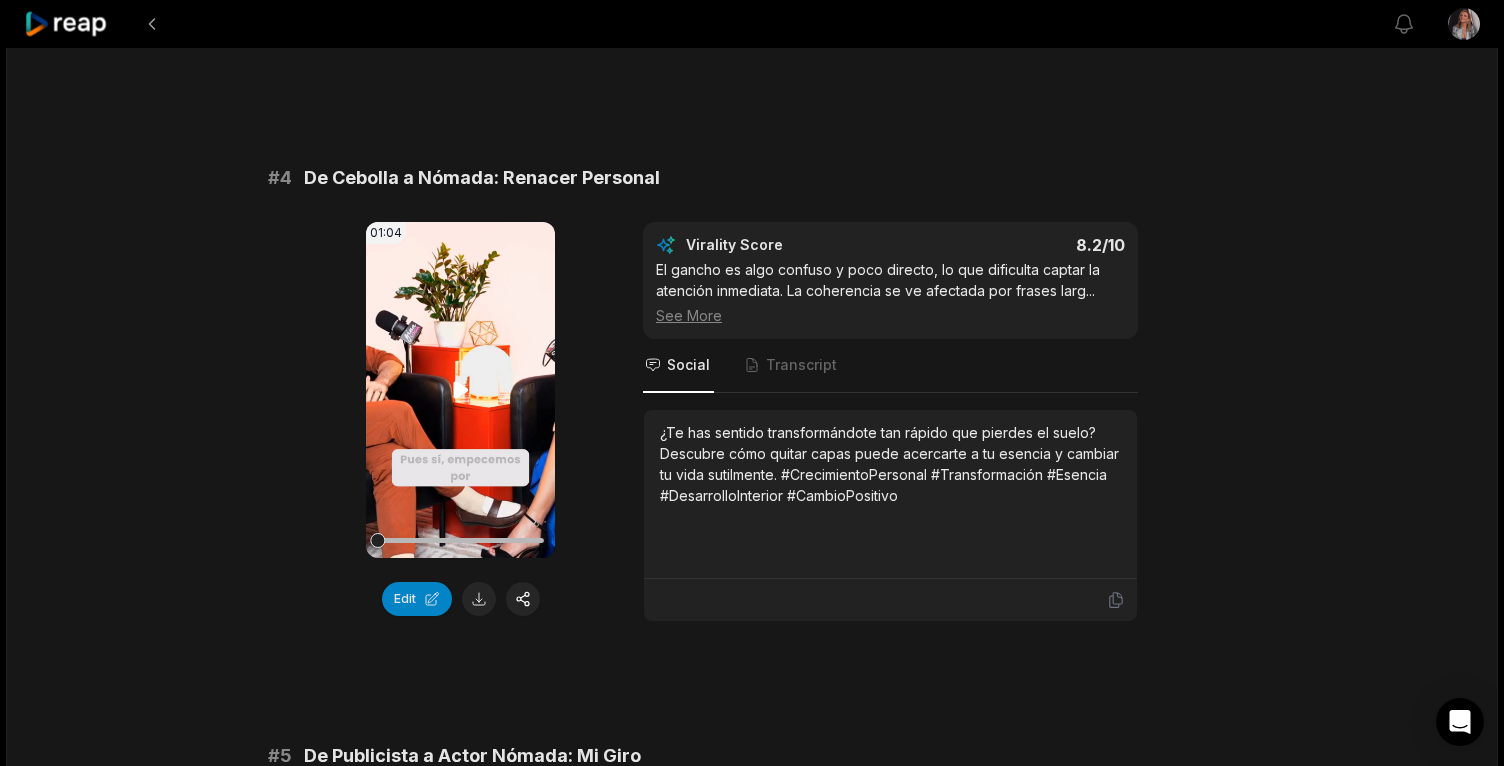click 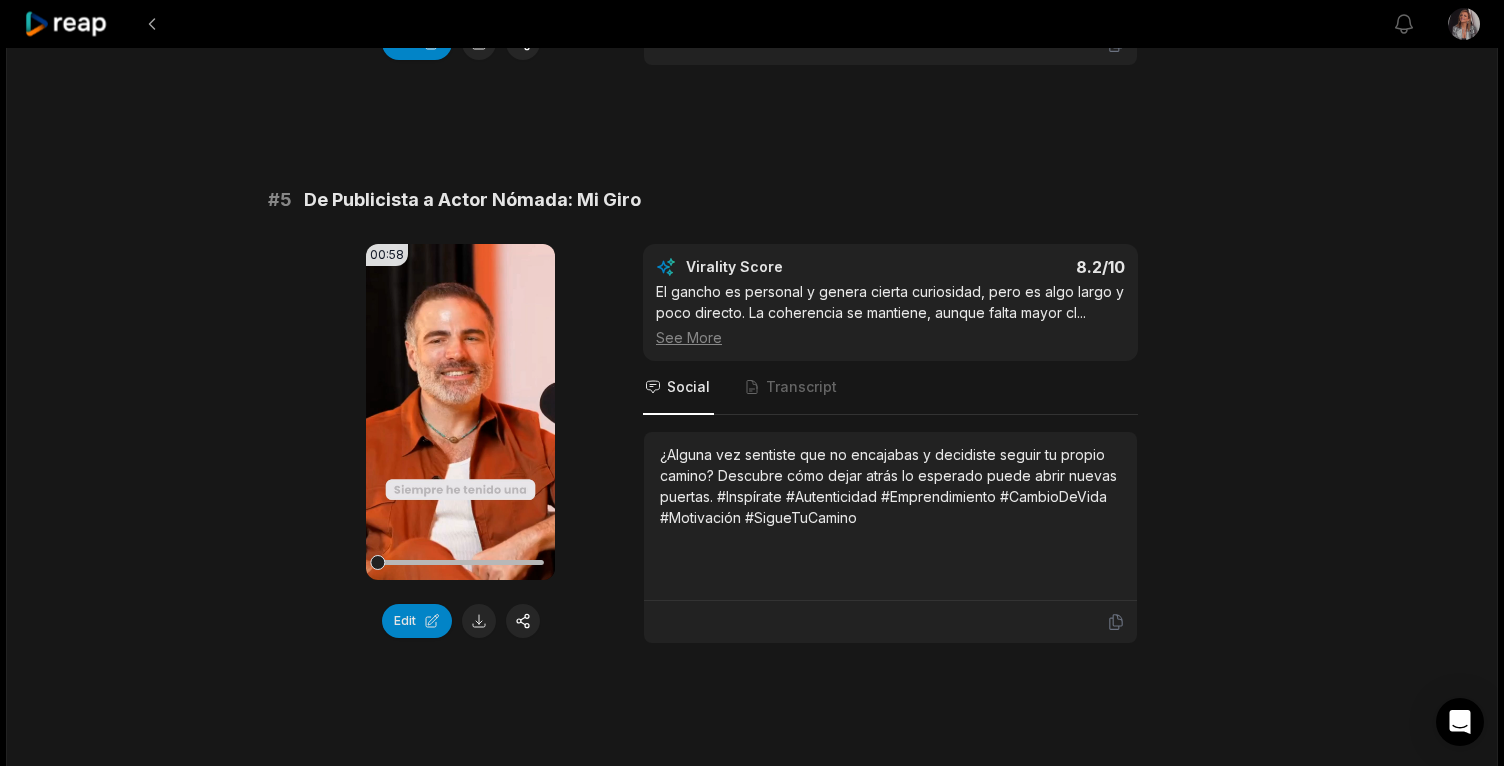 scroll, scrollTop: 2520, scrollLeft: 0, axis: vertical 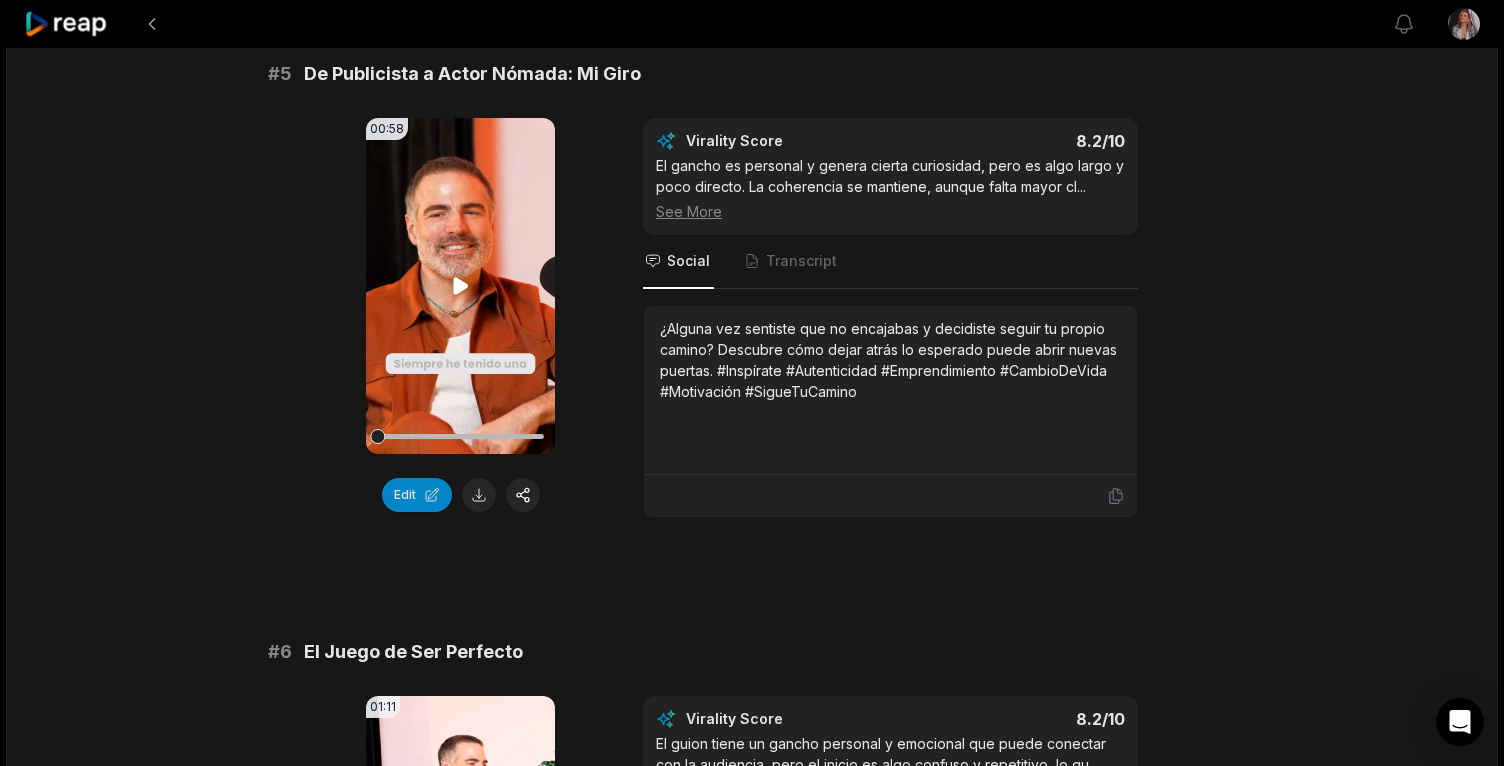 click 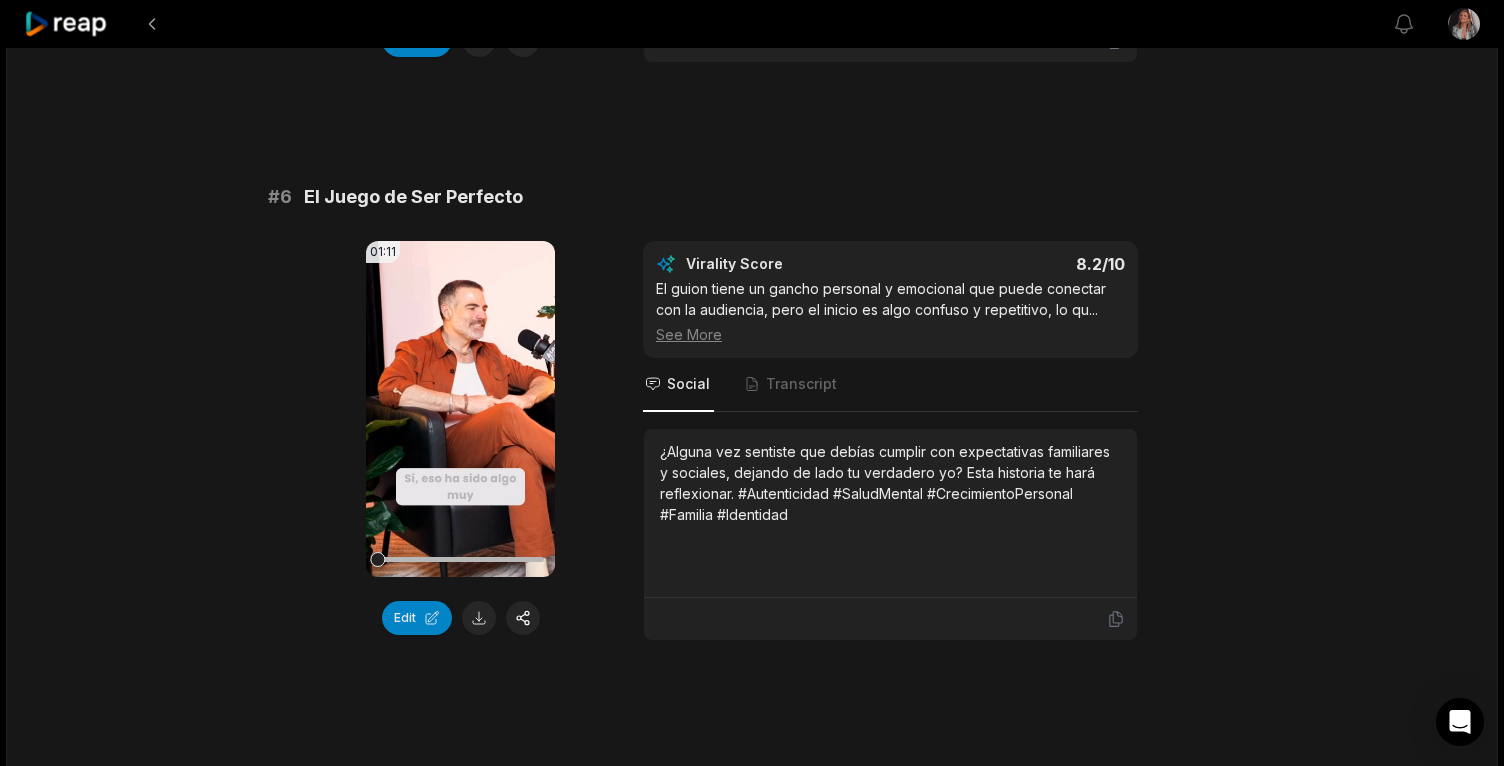 scroll, scrollTop: 3239, scrollLeft: 0, axis: vertical 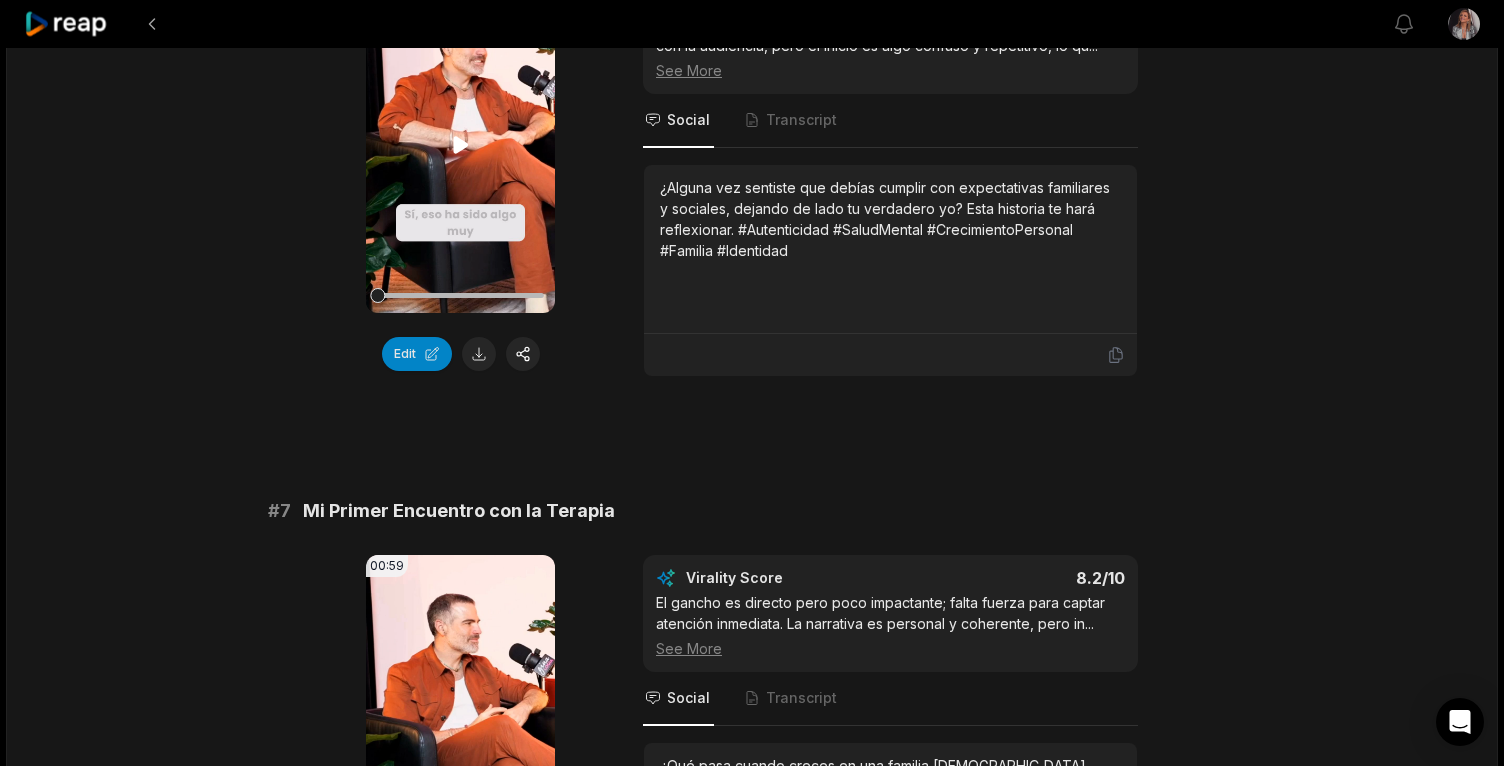 click 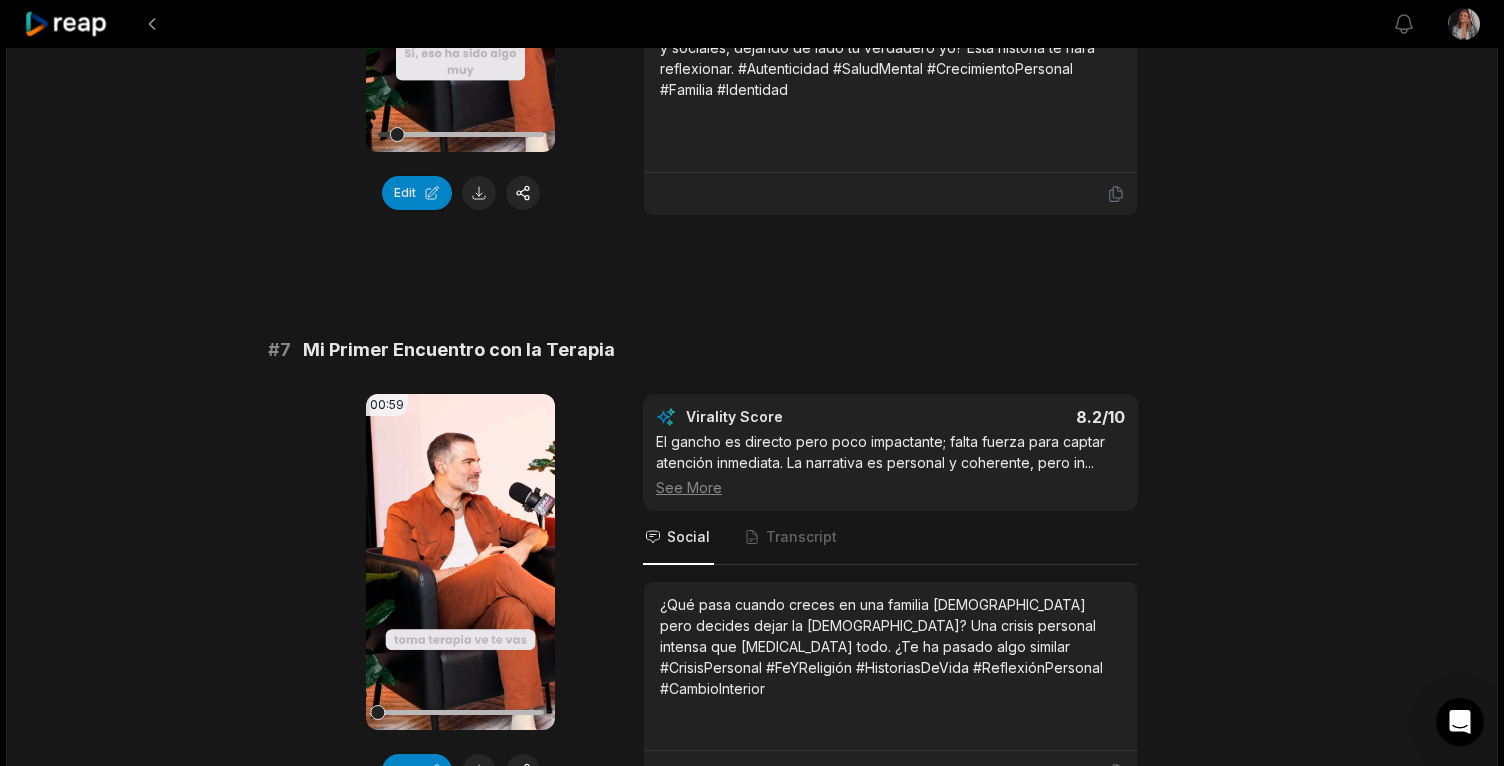 scroll, scrollTop: 3421, scrollLeft: 0, axis: vertical 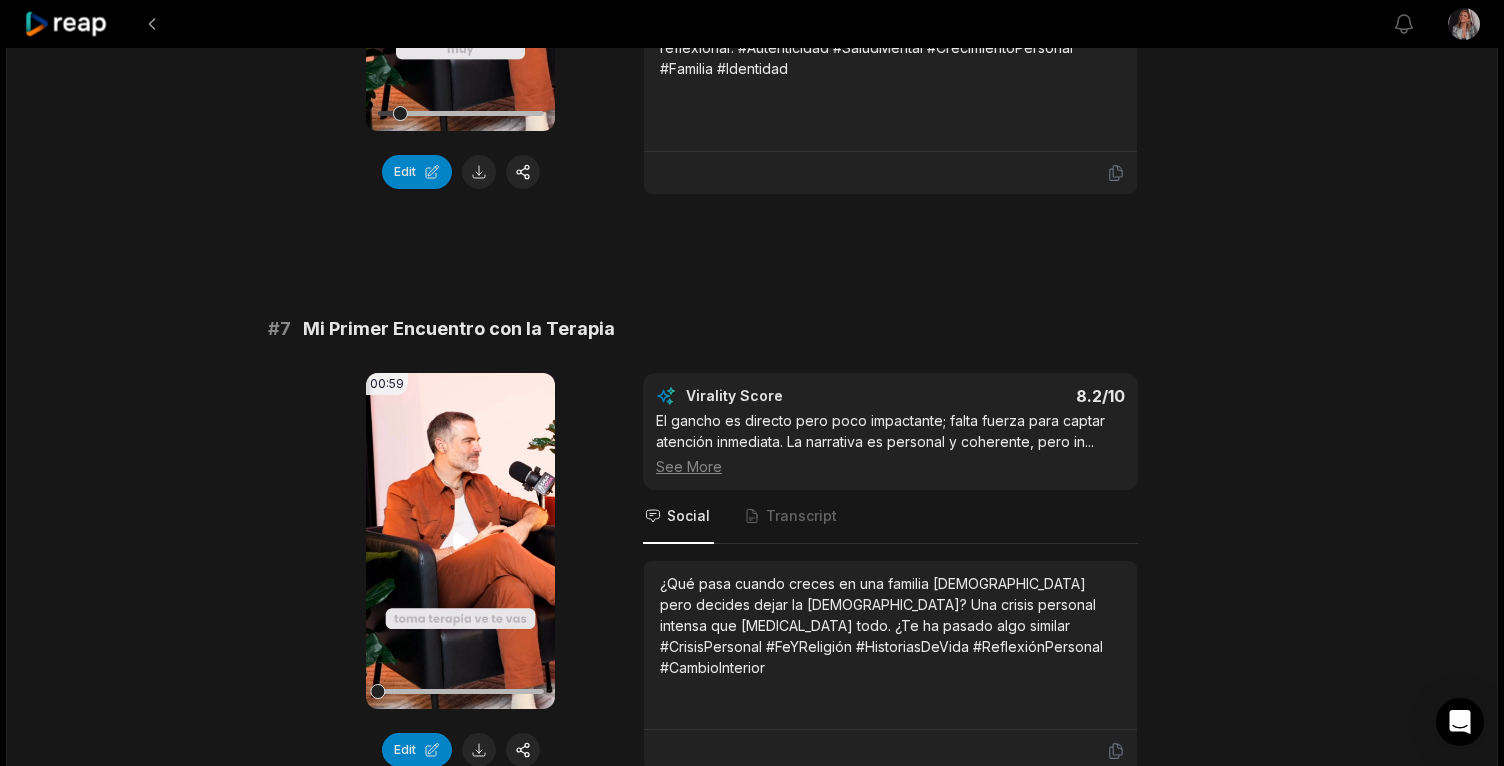 click 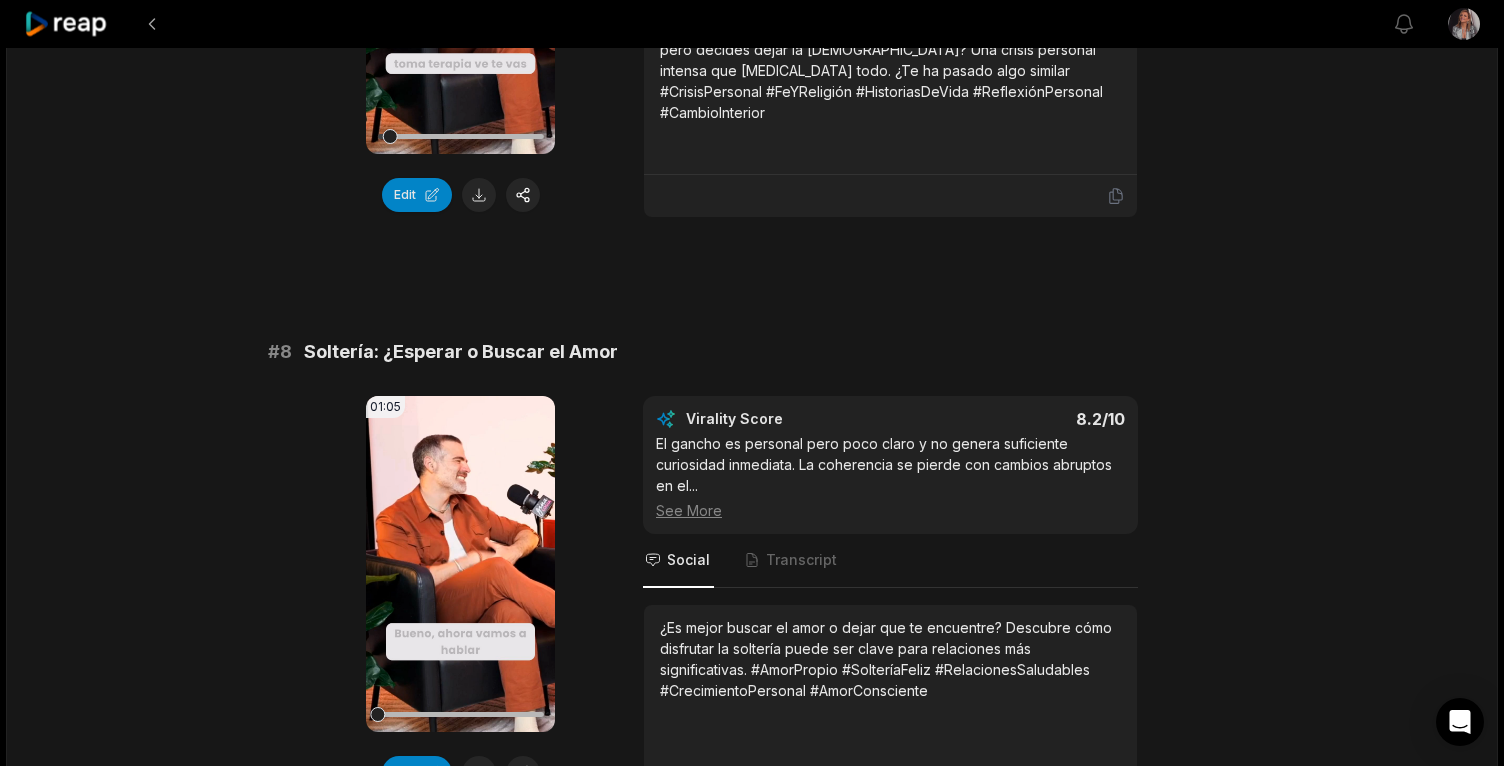scroll, scrollTop: 3979, scrollLeft: 0, axis: vertical 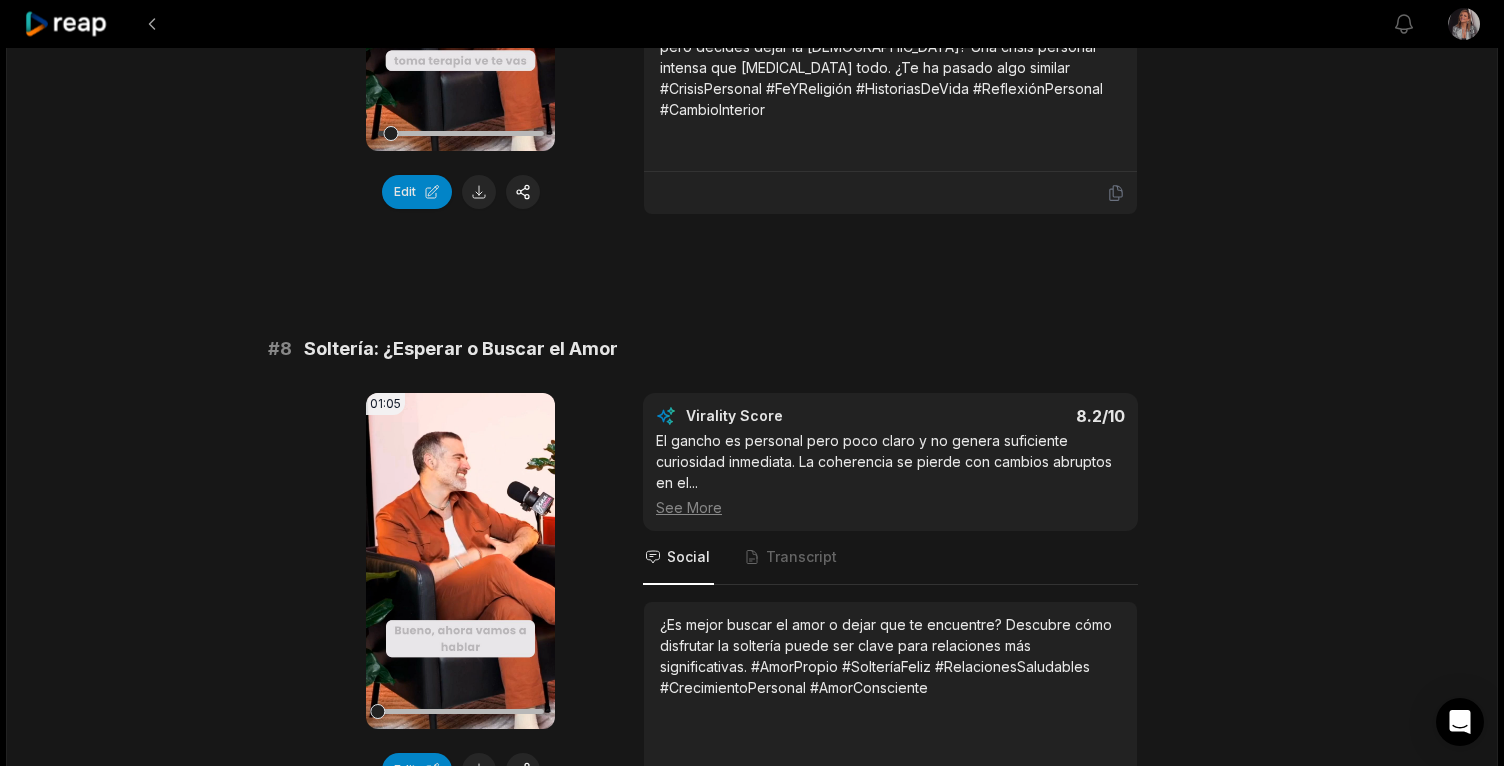 click on "Your browser does not support mp4 format." at bounding box center (460, 561) 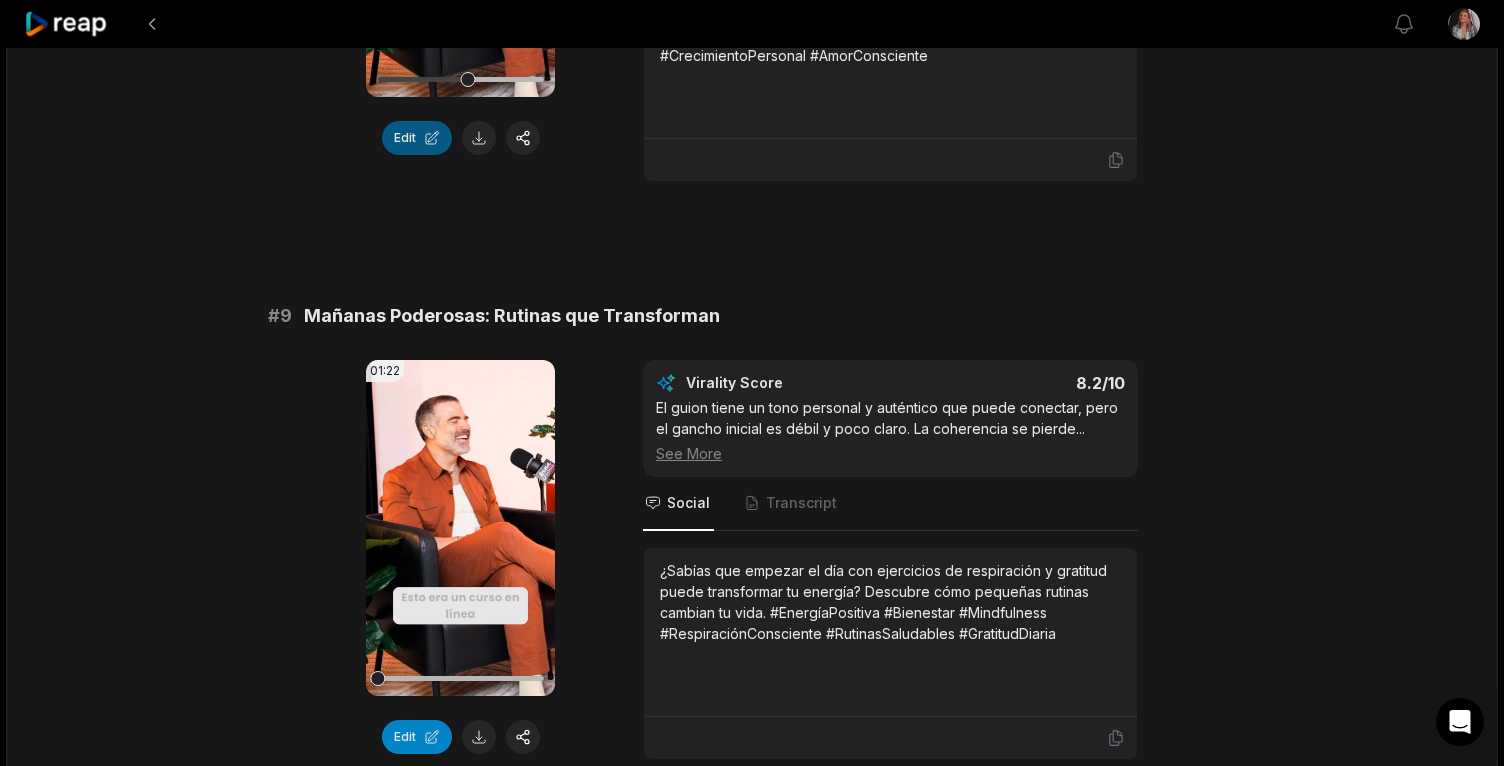 scroll, scrollTop: 4617, scrollLeft: 0, axis: vertical 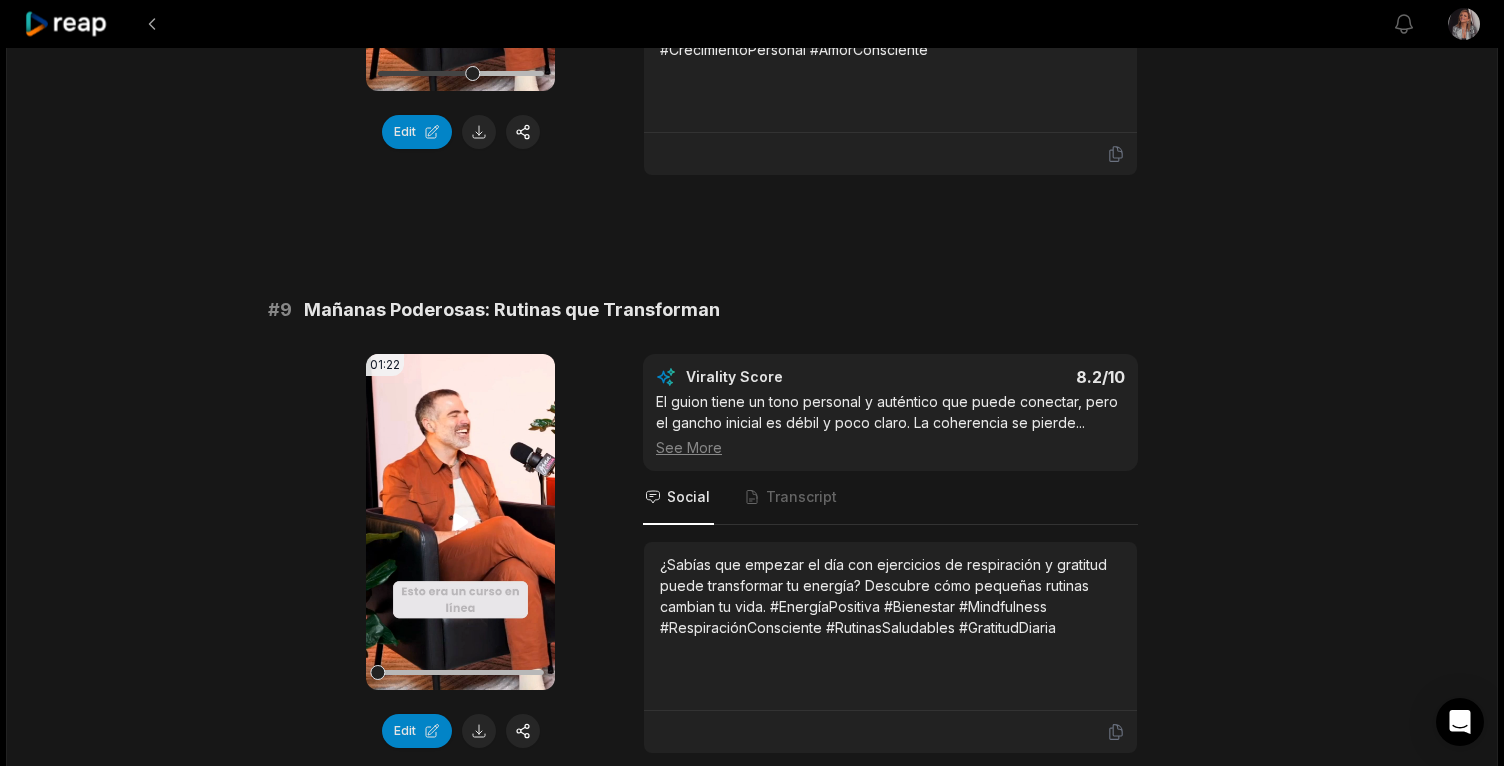 click 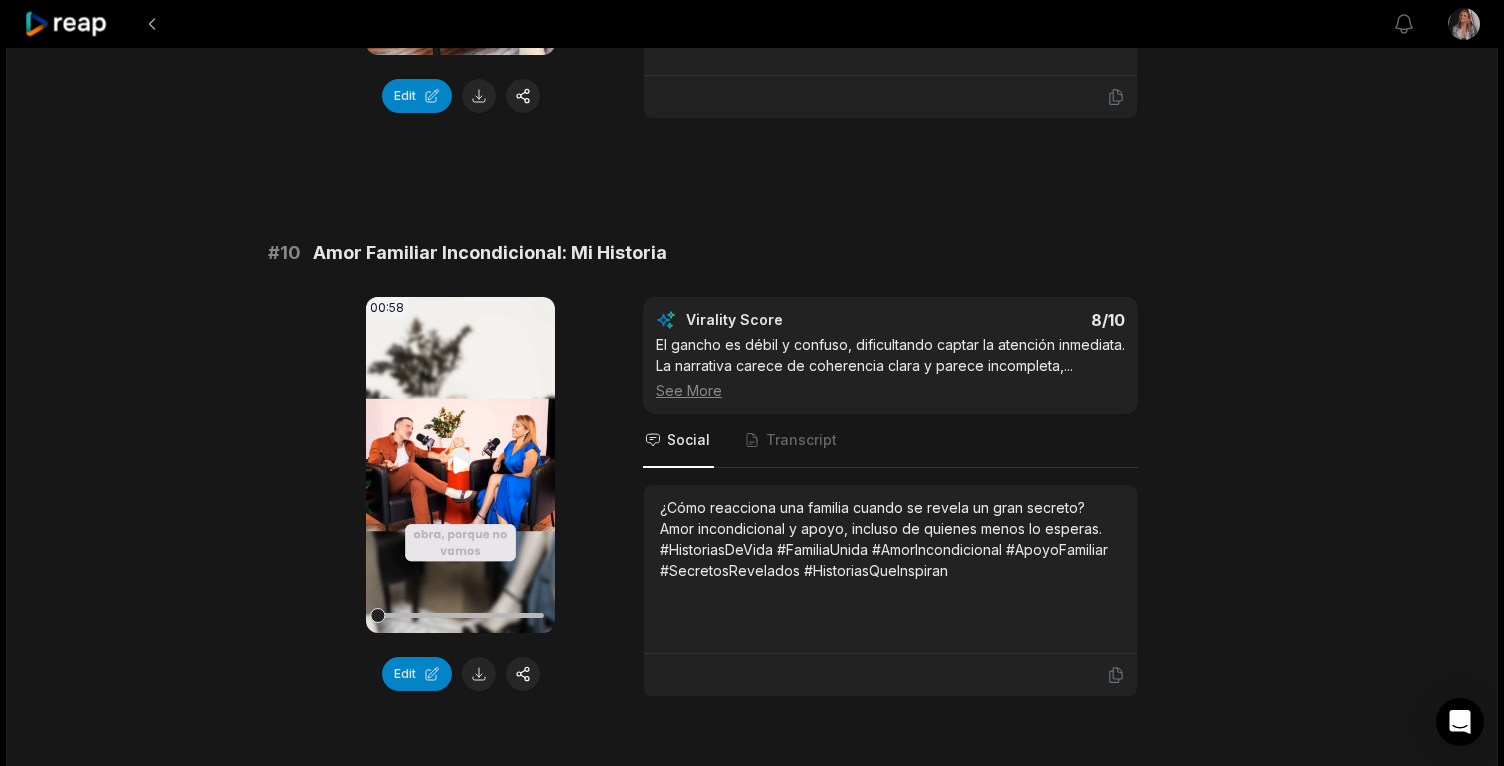 scroll, scrollTop: 5256, scrollLeft: 0, axis: vertical 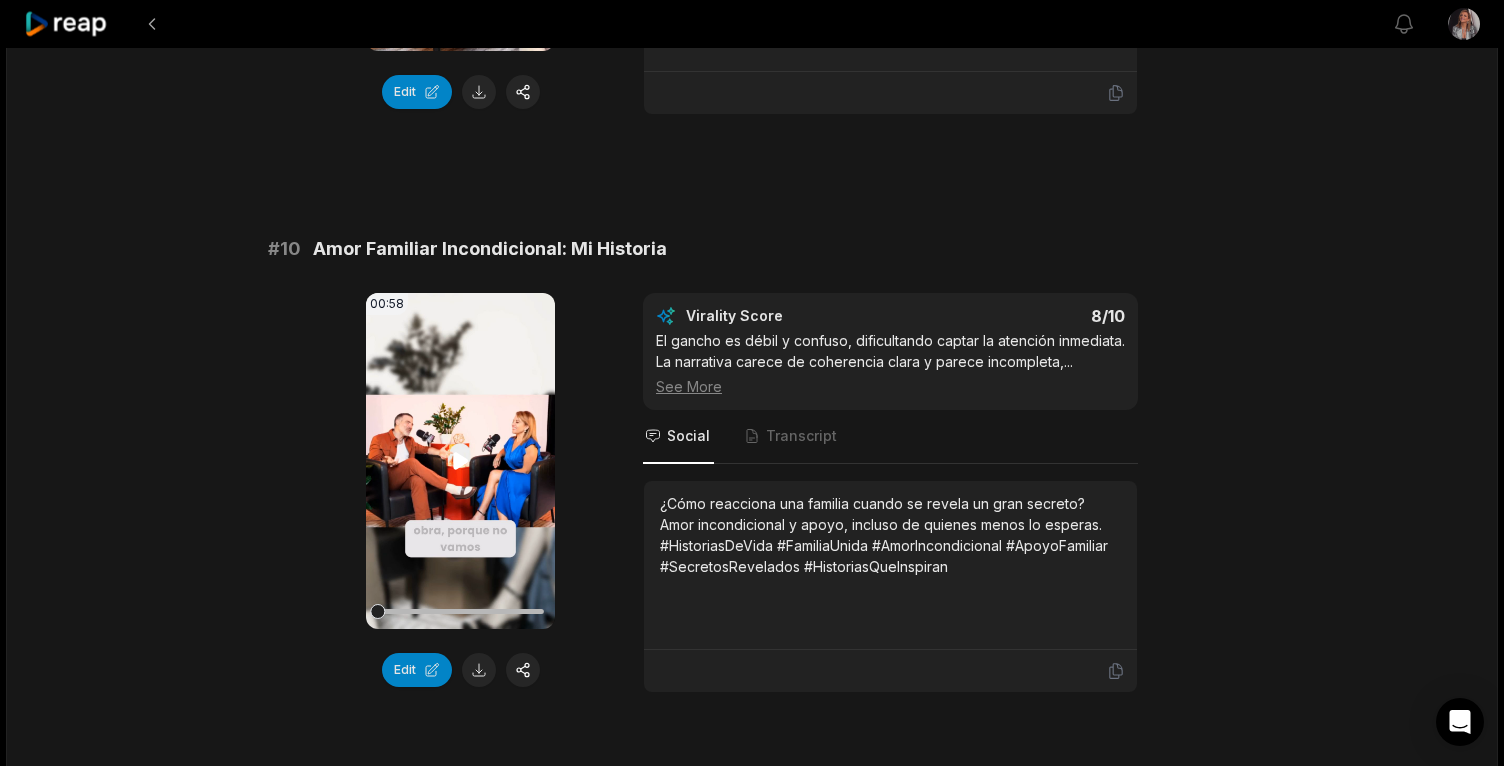 click 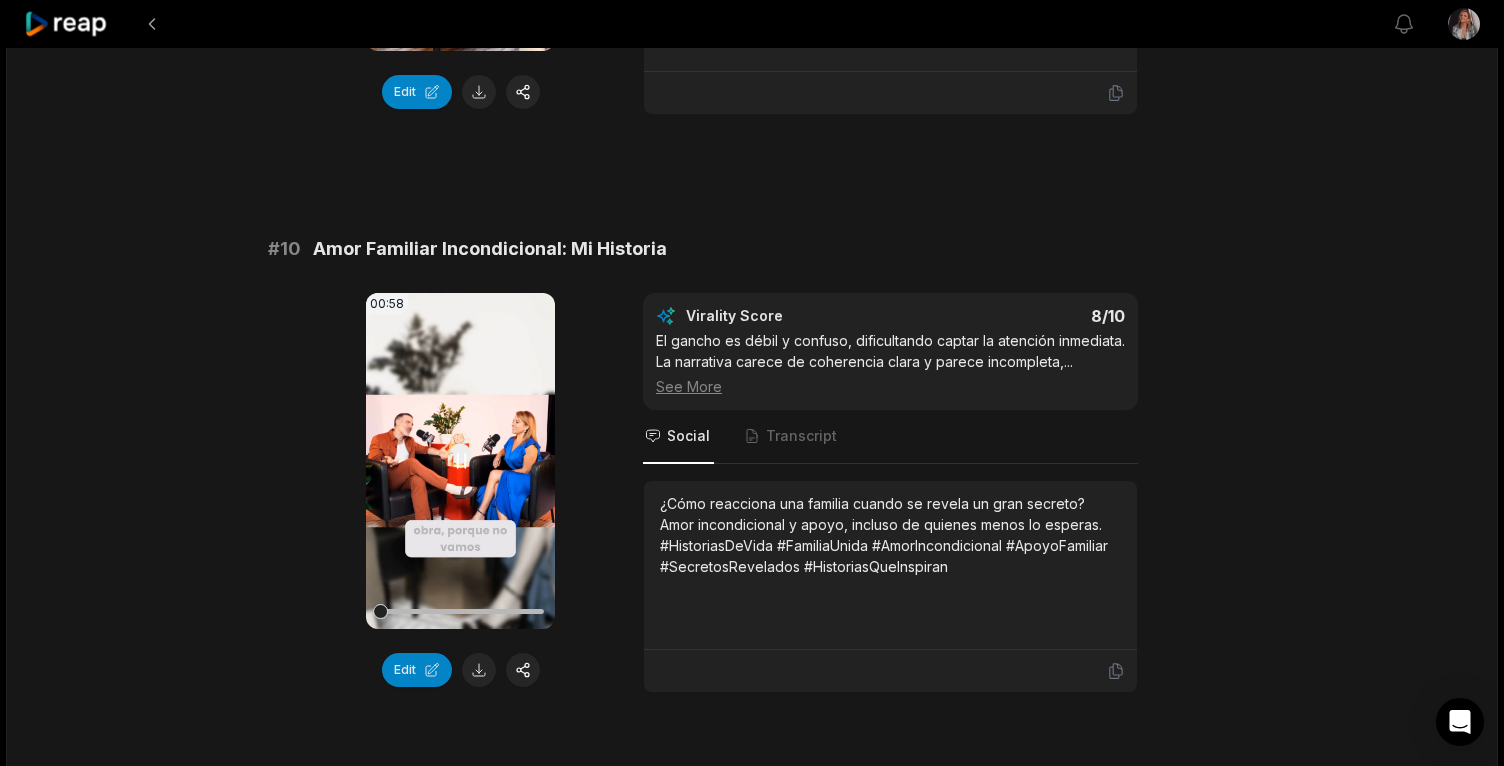 click 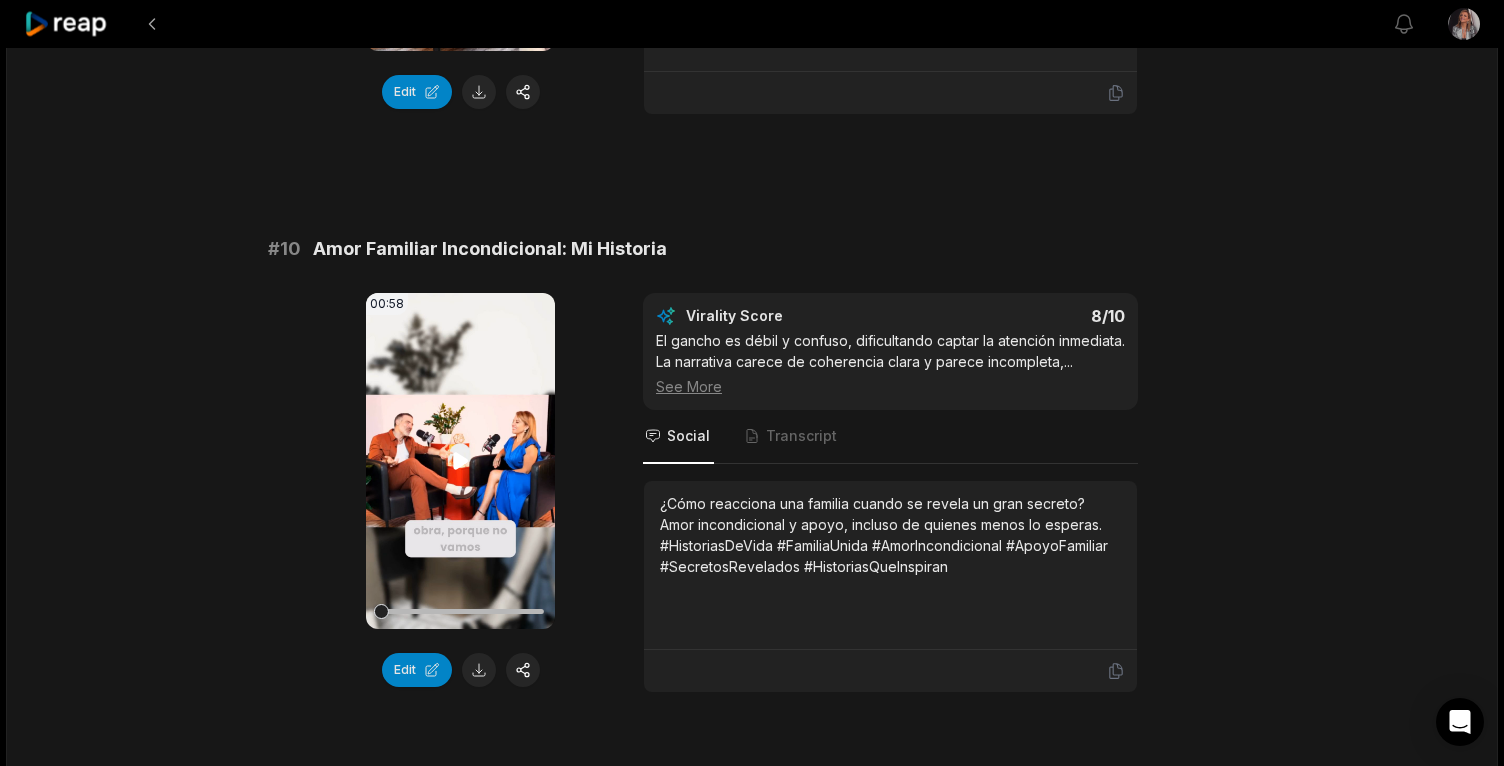 click 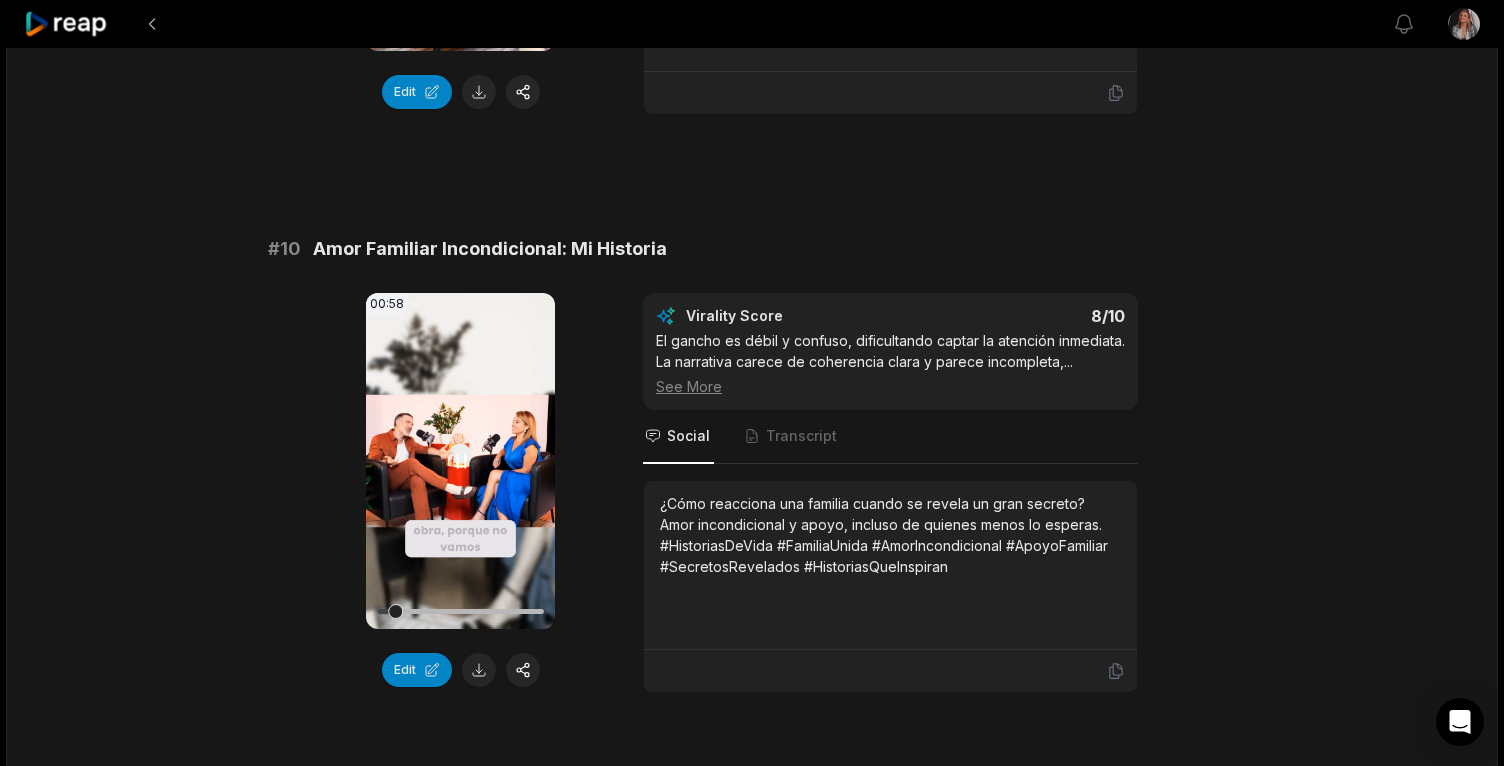scroll, scrollTop: 5266, scrollLeft: 0, axis: vertical 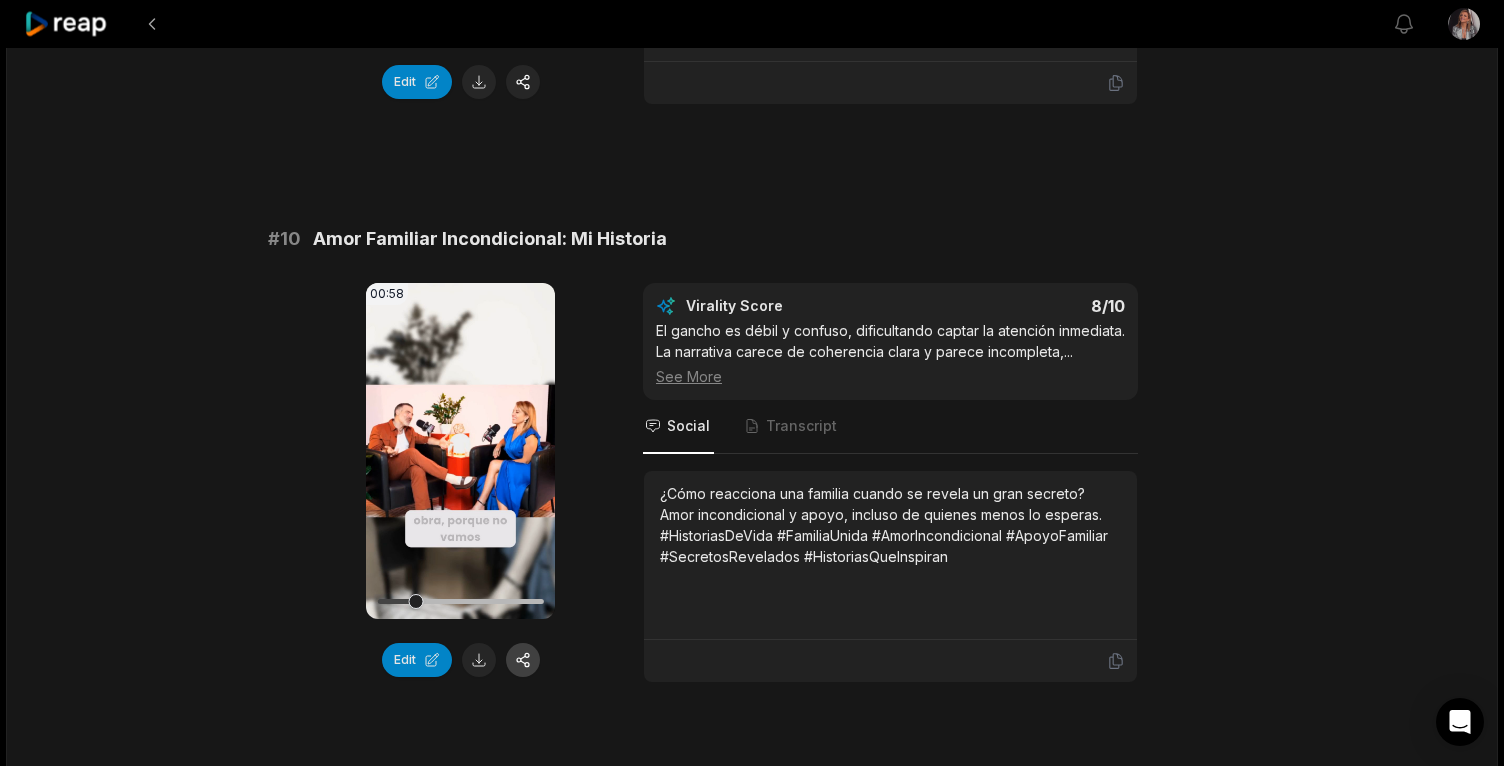 click at bounding box center (523, 660) 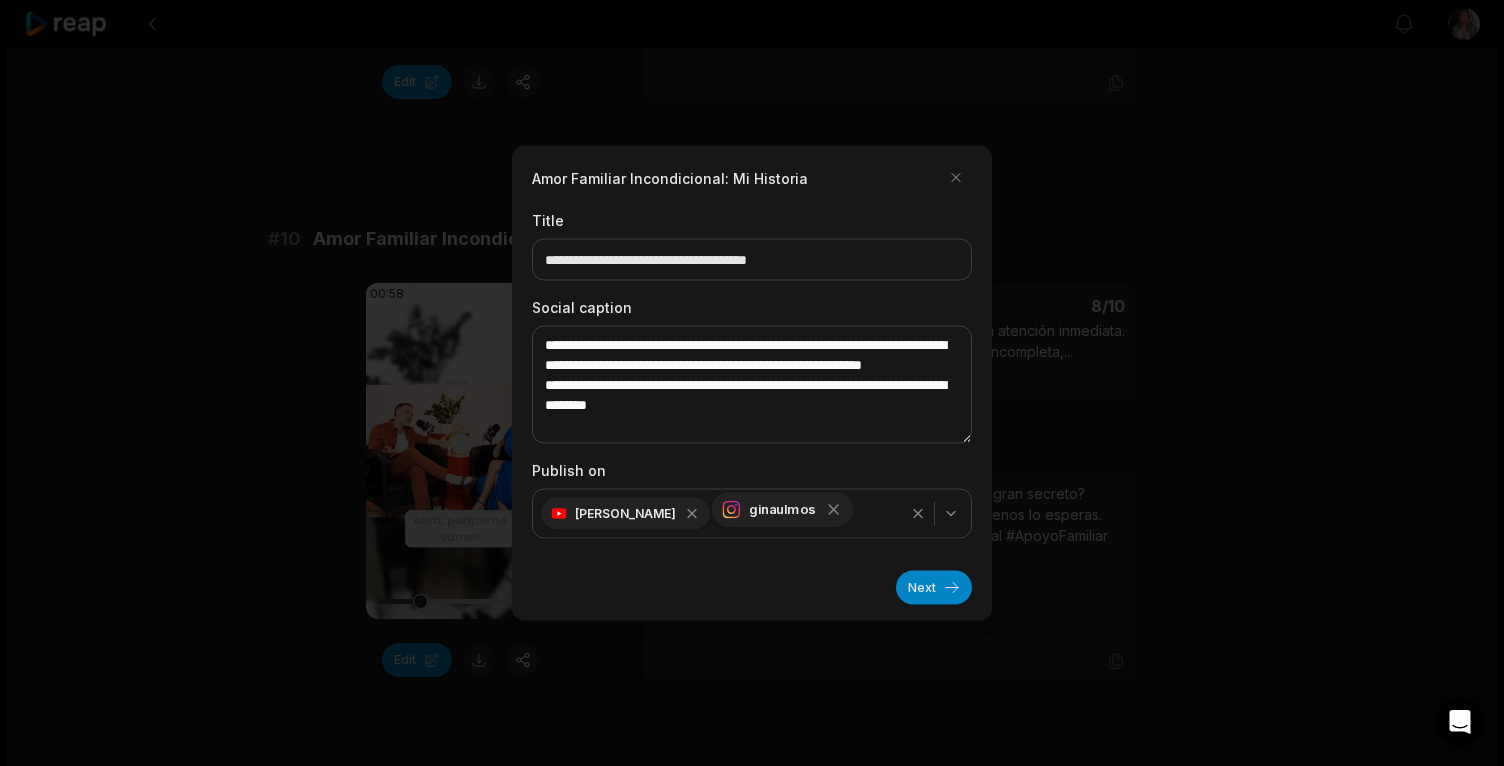 click 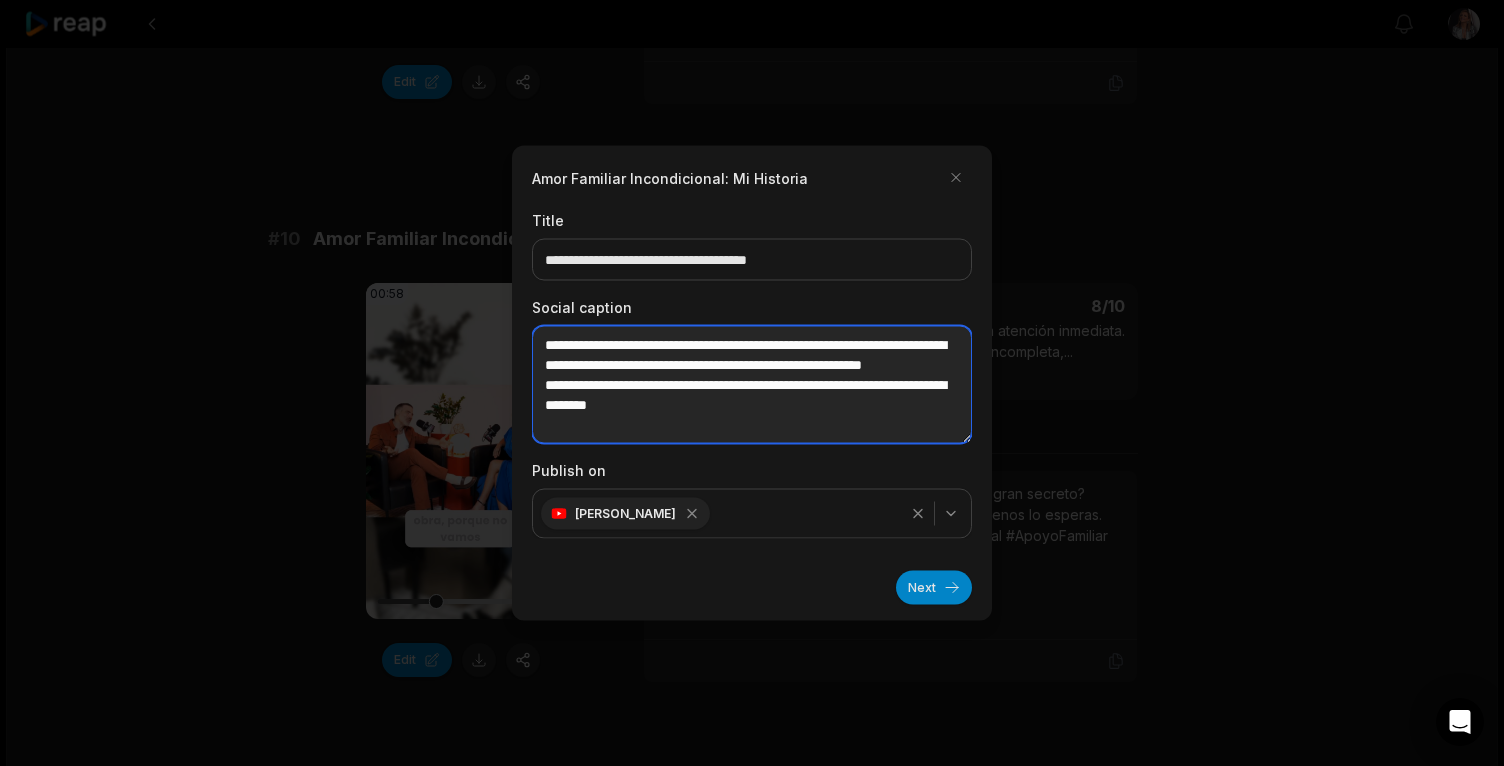 click on "**********" at bounding box center (752, 385) 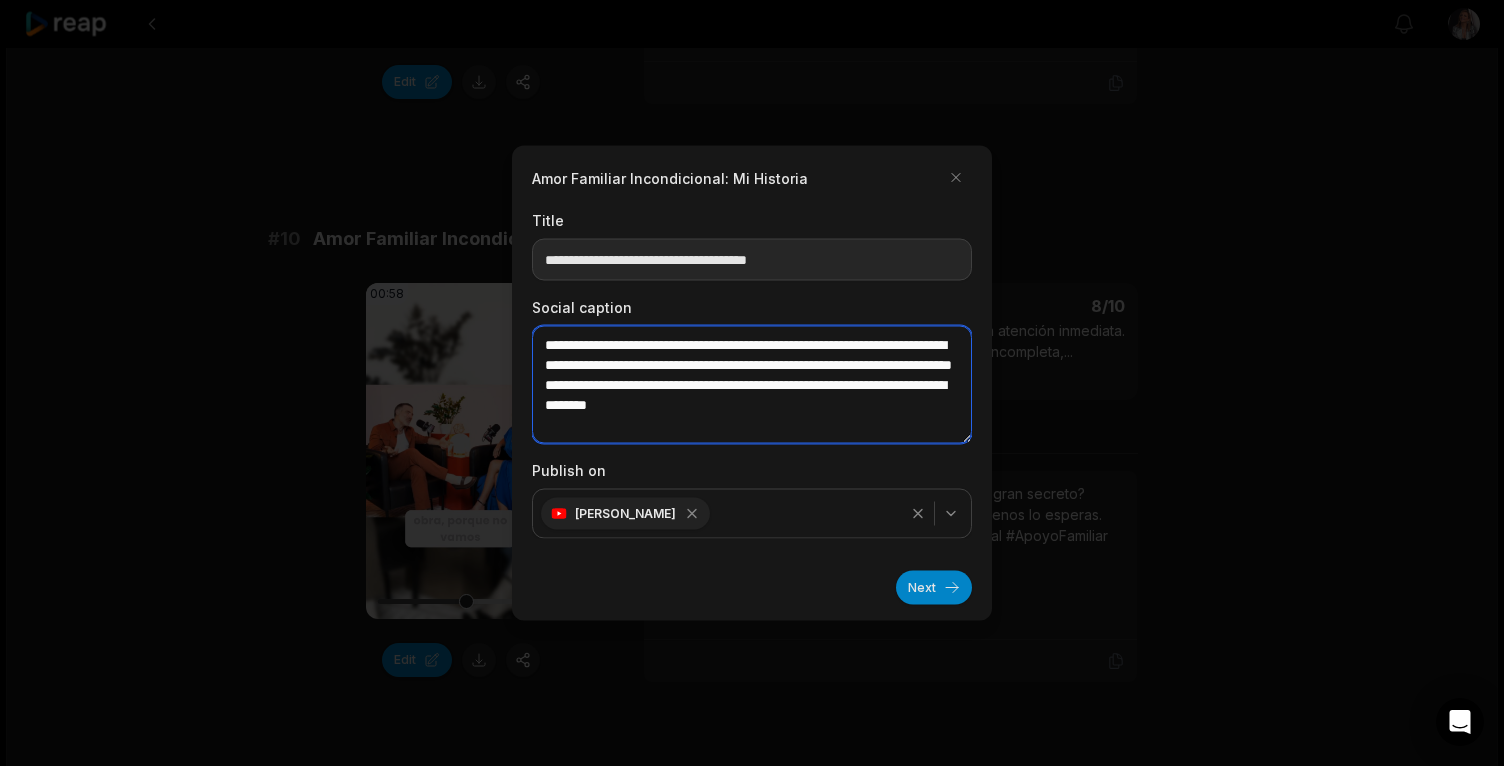type on "**********" 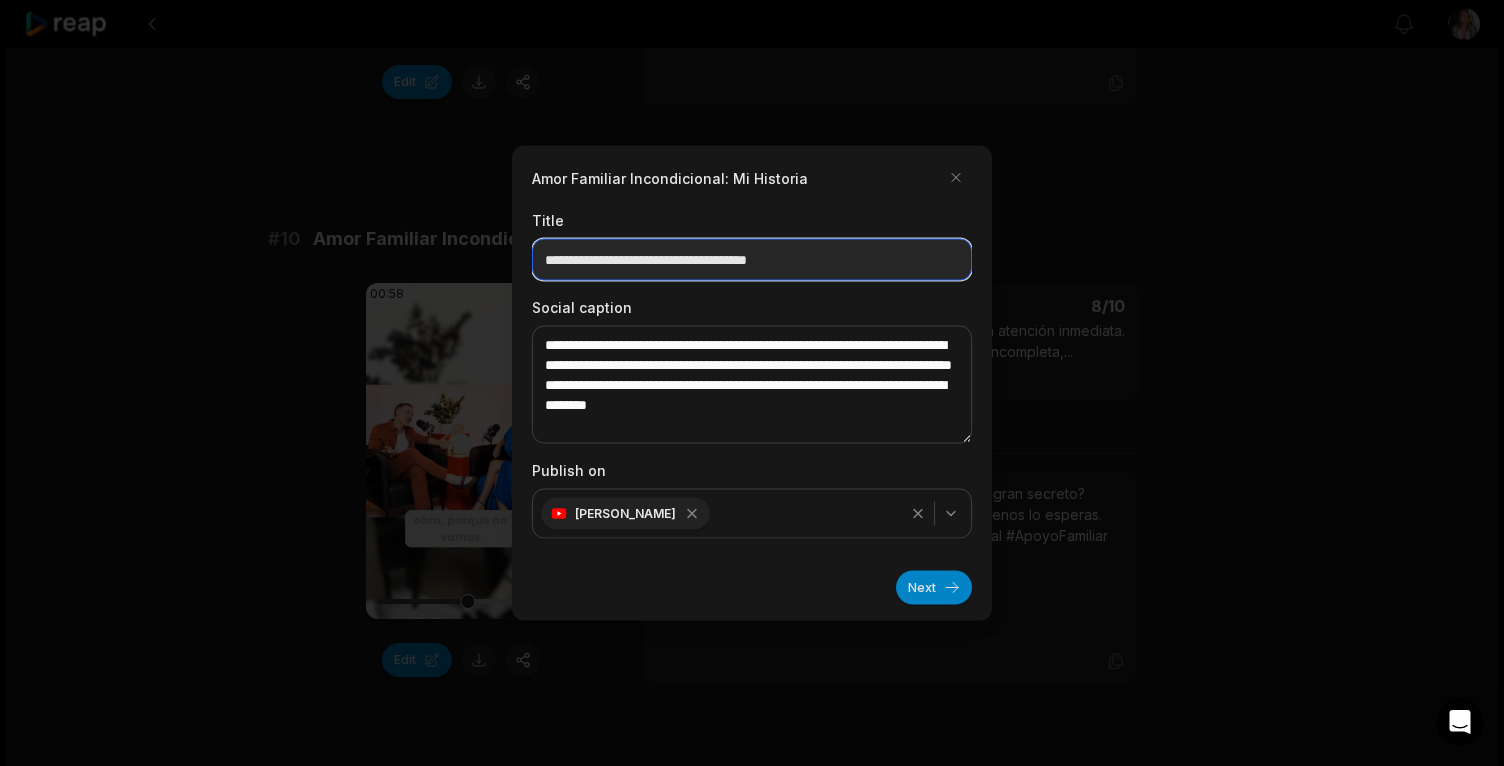 drag, startPoint x: 735, startPoint y: 259, endPoint x: 840, endPoint y: 259, distance: 105 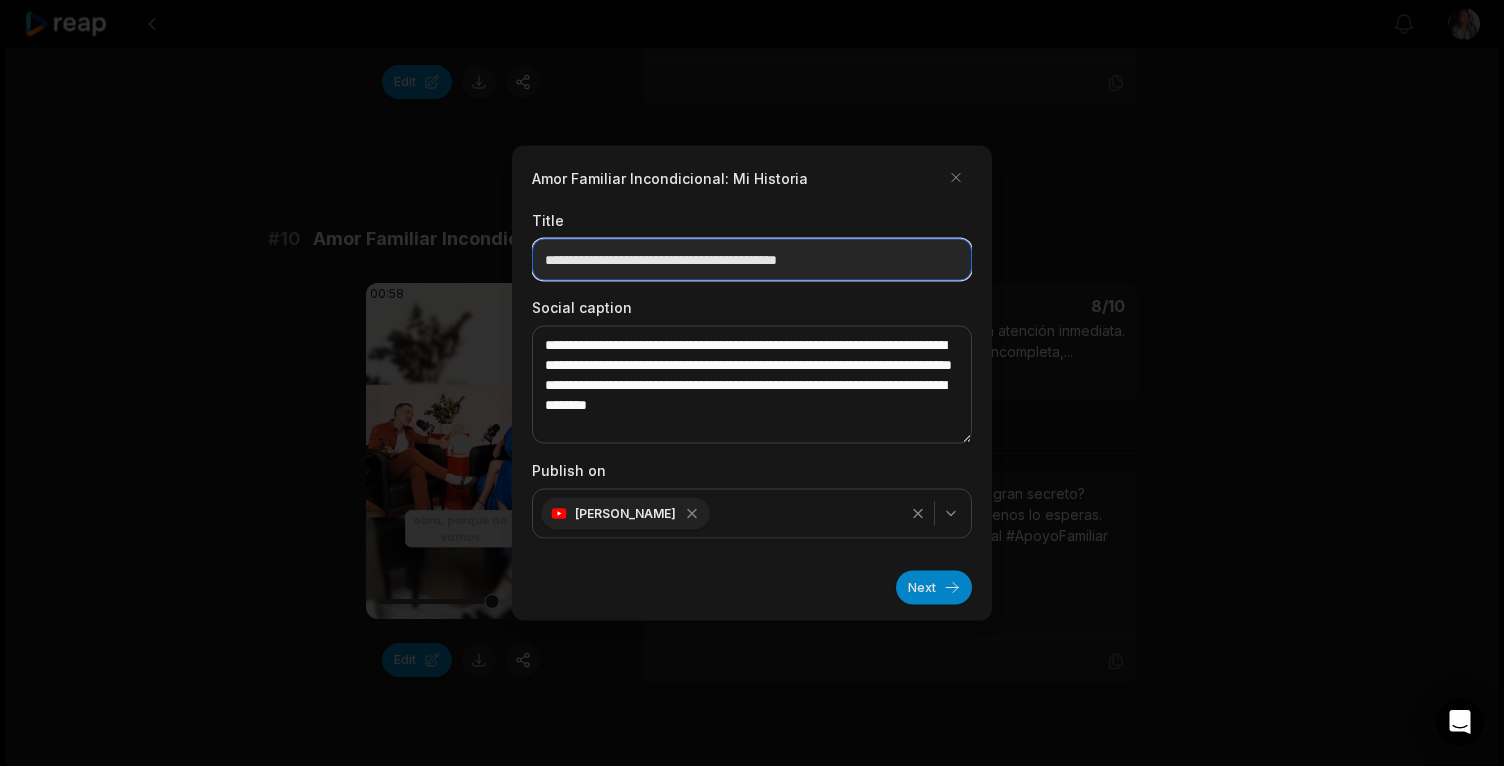 click on "**********" at bounding box center [752, 260] 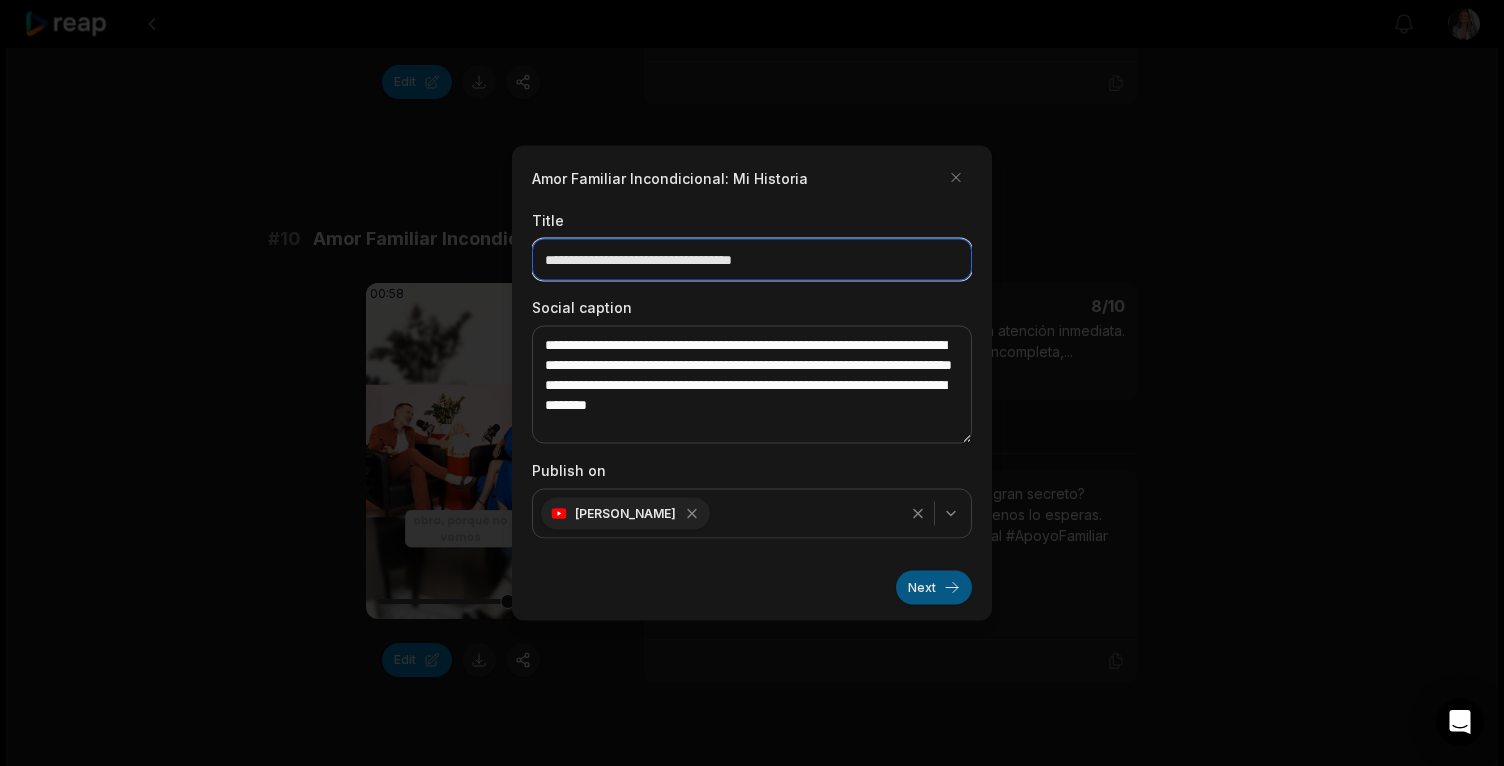 type on "**********" 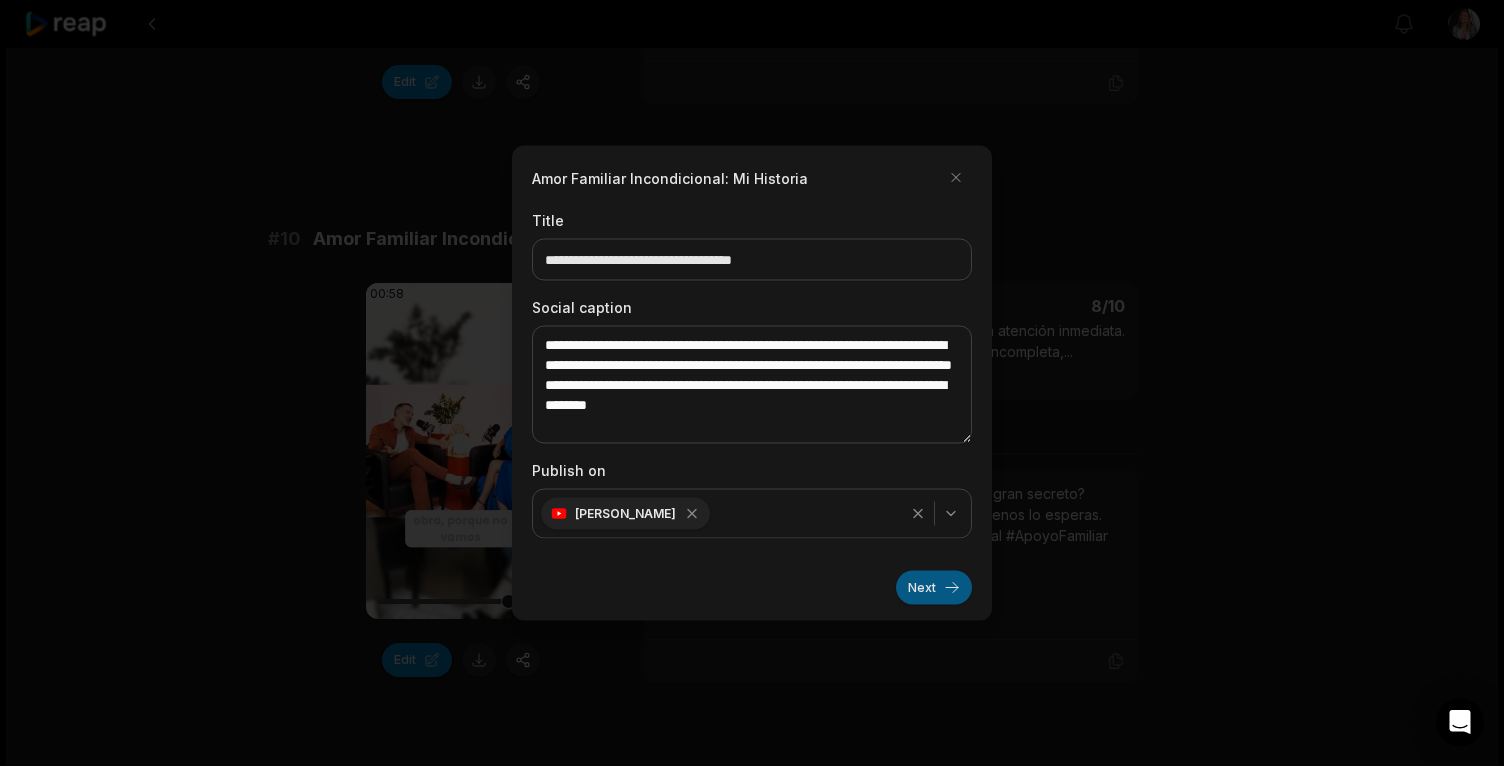click on "Next" at bounding box center [934, 588] 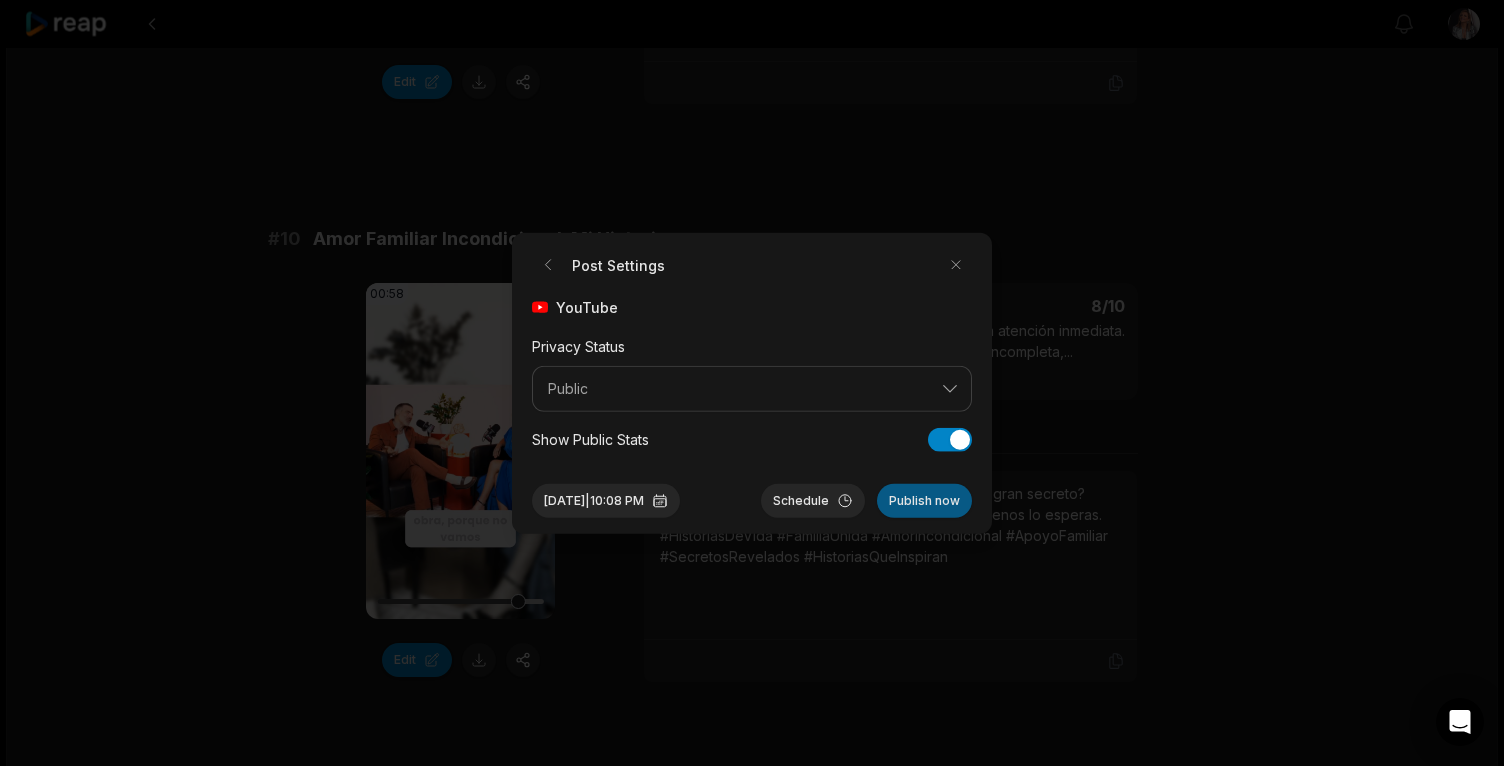 click on "Publish now" at bounding box center [924, 500] 